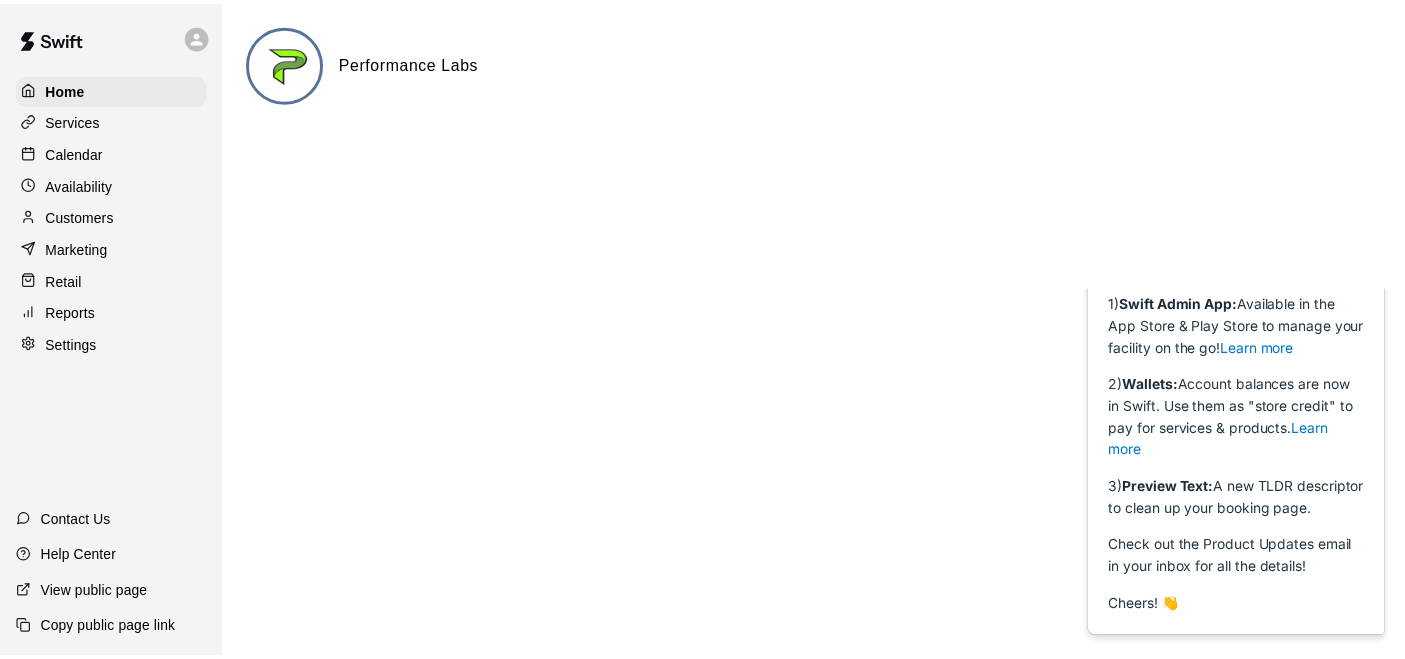 scroll, scrollTop: 0, scrollLeft: 0, axis: both 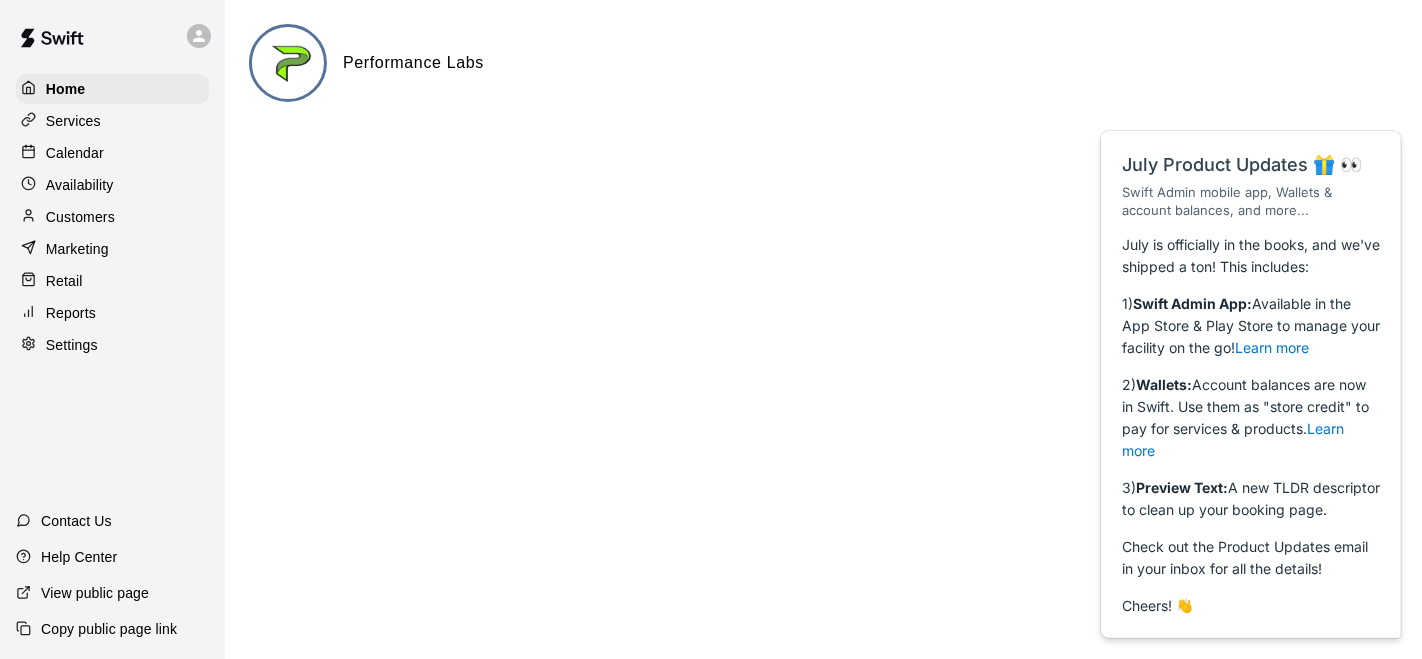 click on "Customers" at bounding box center [80, 217] 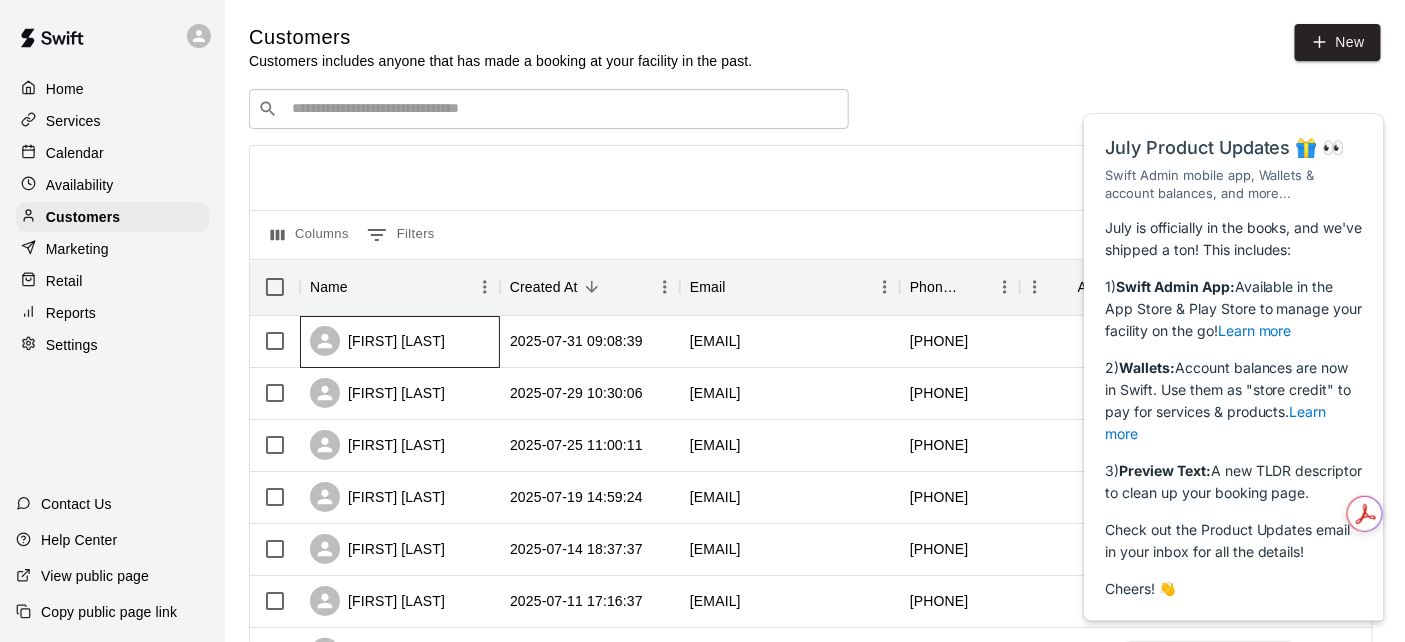 click on "[FIRST] [LAST]" at bounding box center [377, 341] 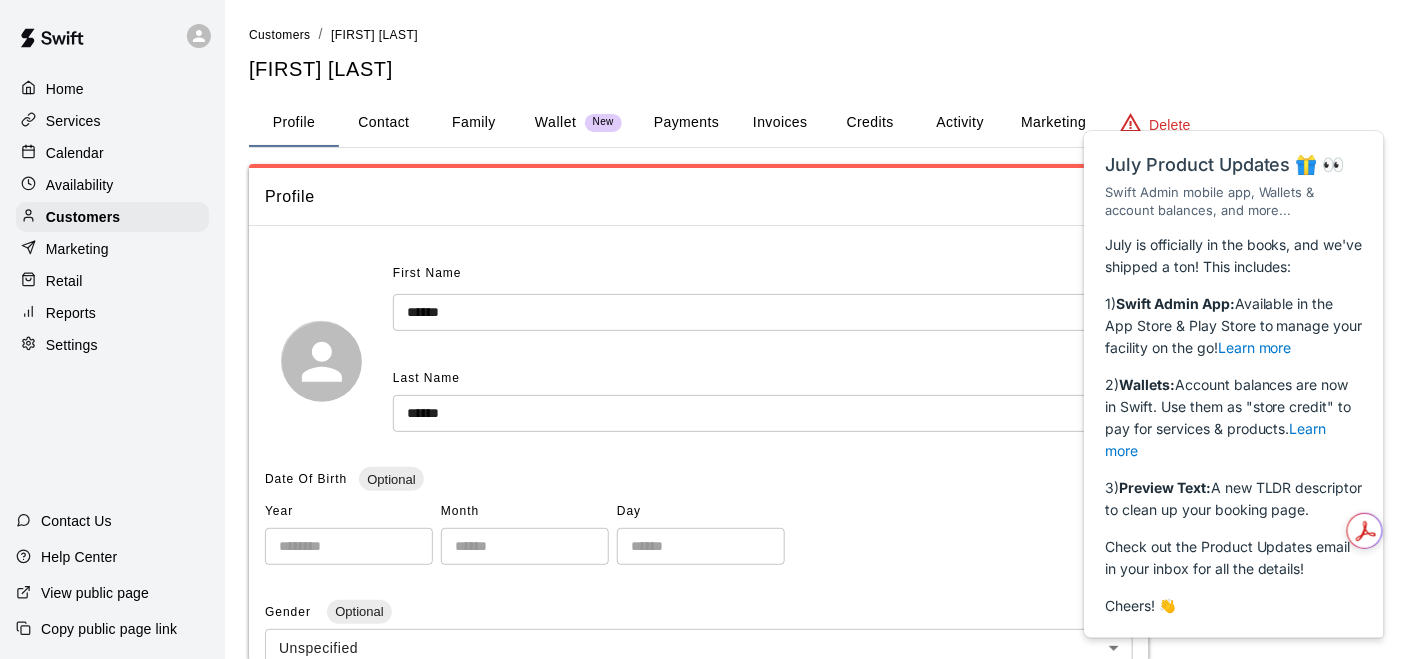 click on "Family" at bounding box center [474, 123] 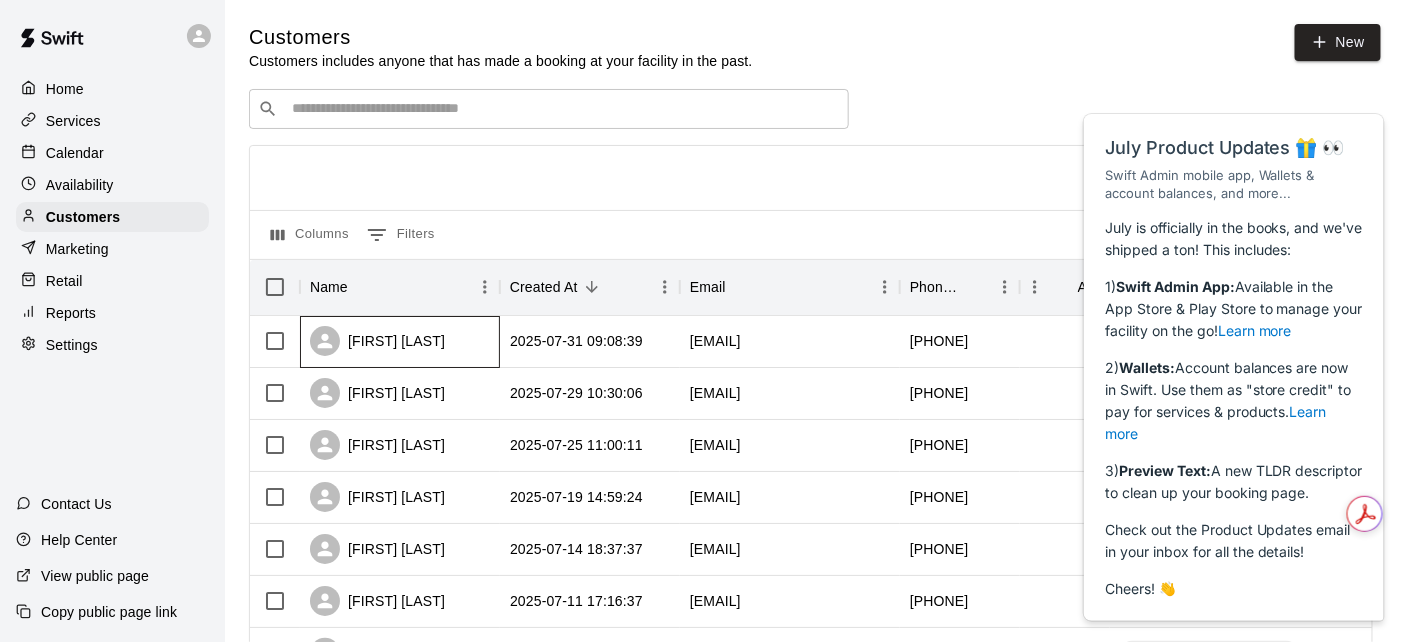 click on "[FIRST] [LAST]" at bounding box center (377, 341) 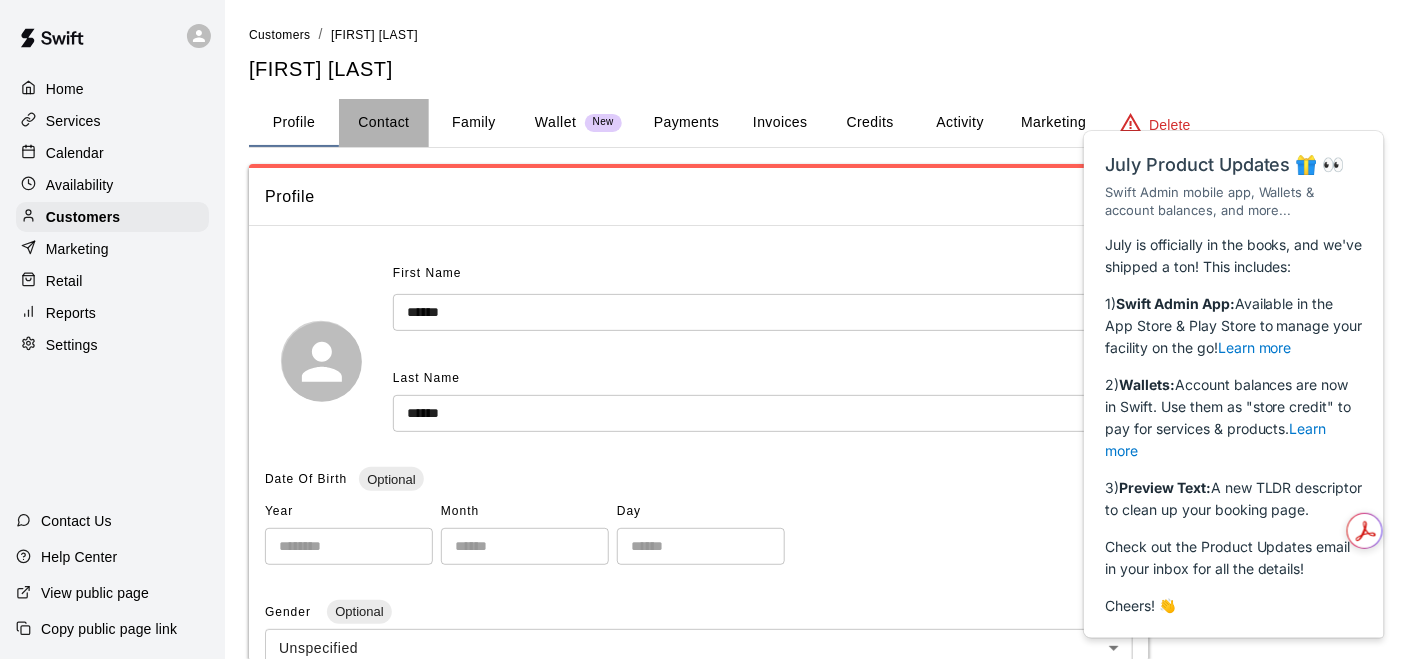 click on "Contact" at bounding box center [384, 123] 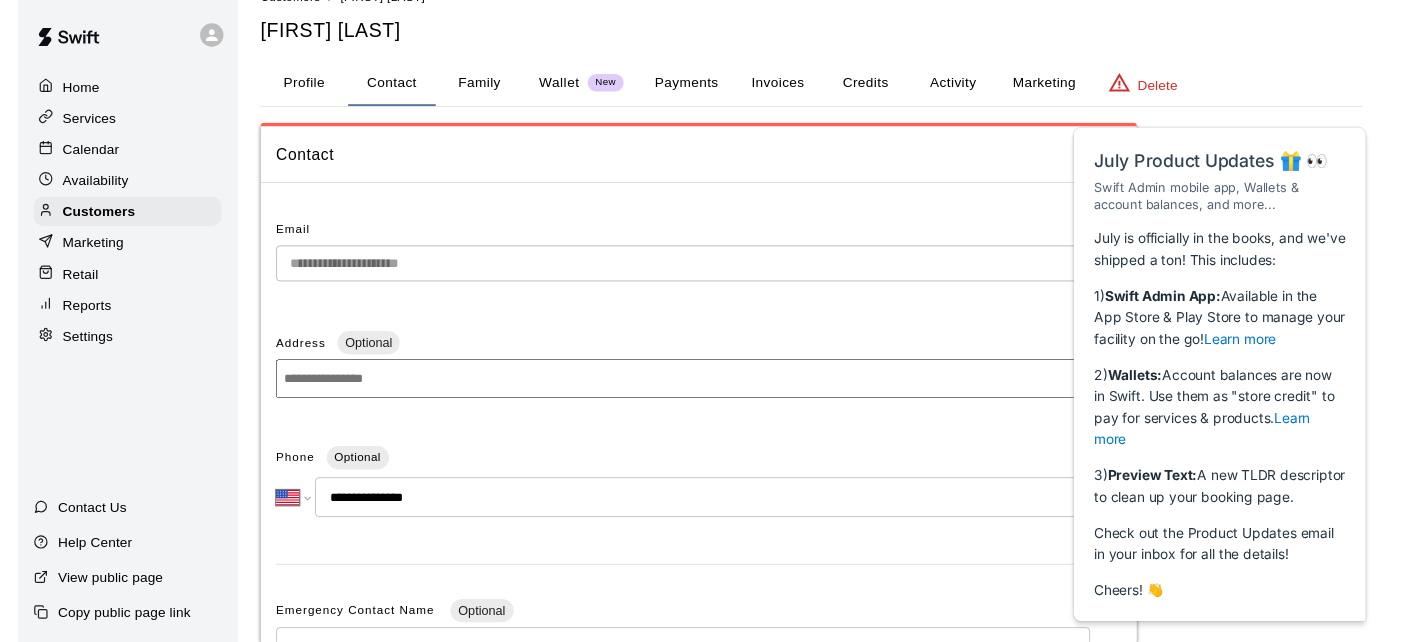 scroll, scrollTop: 0, scrollLeft: 0, axis: both 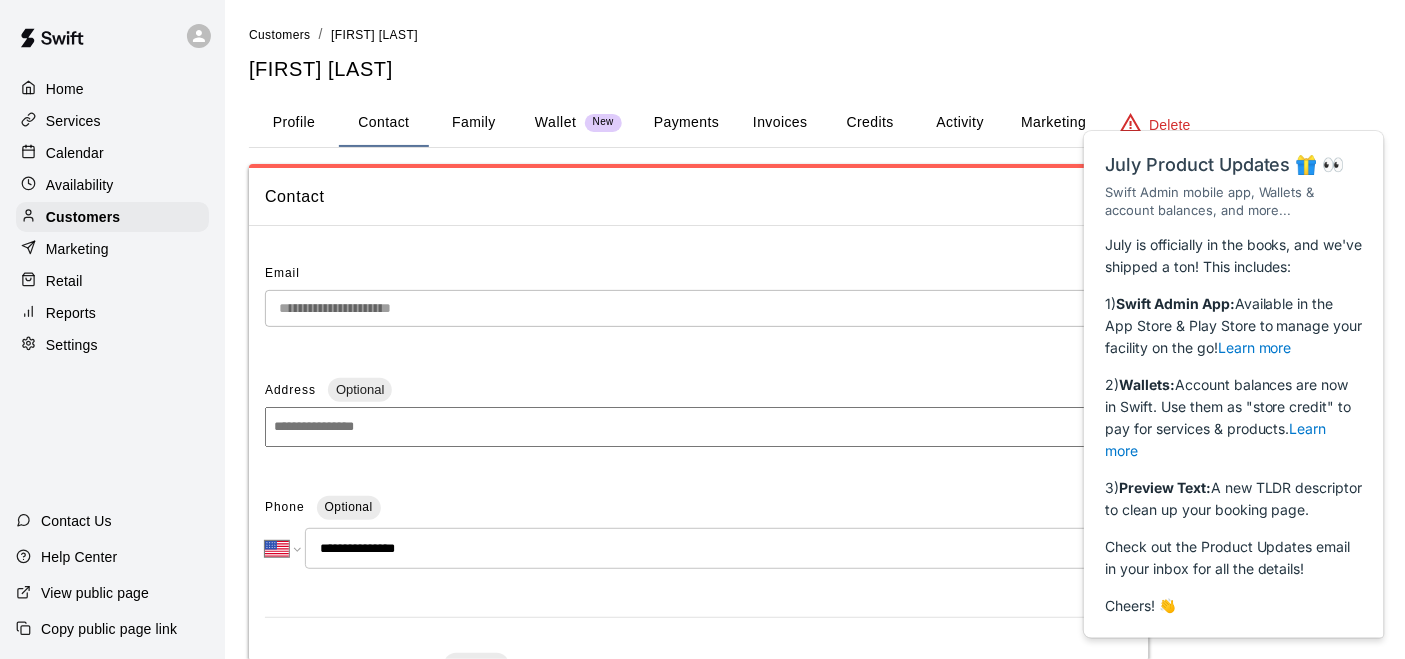 click on "Activity" at bounding box center (960, 123) 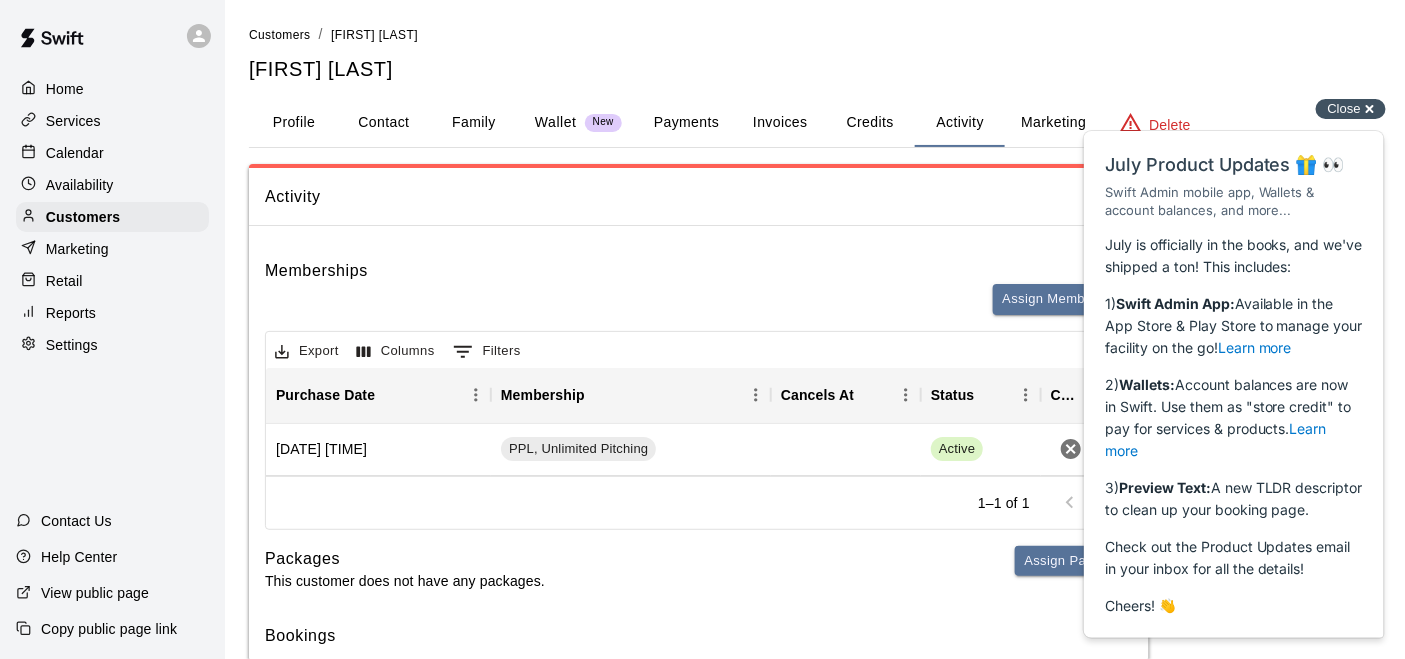click on "Close" at bounding box center (1343, 107) 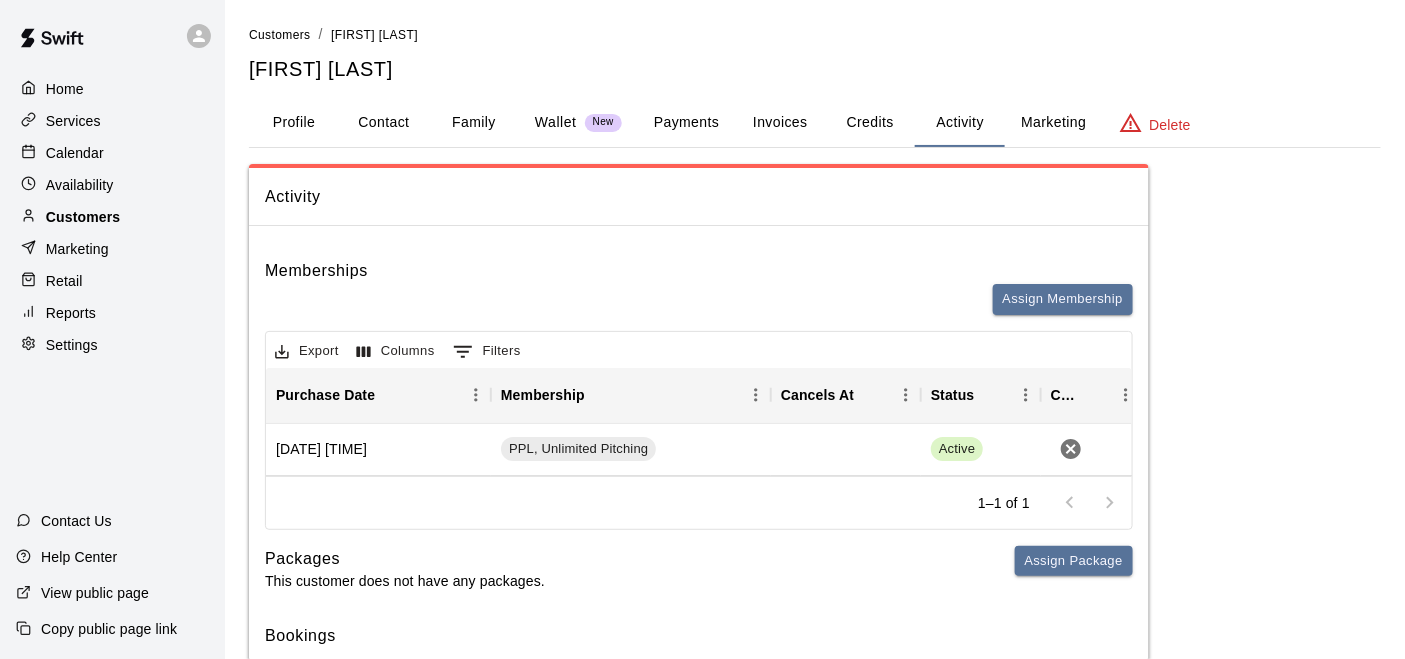 click on "Customers" at bounding box center (83, 217) 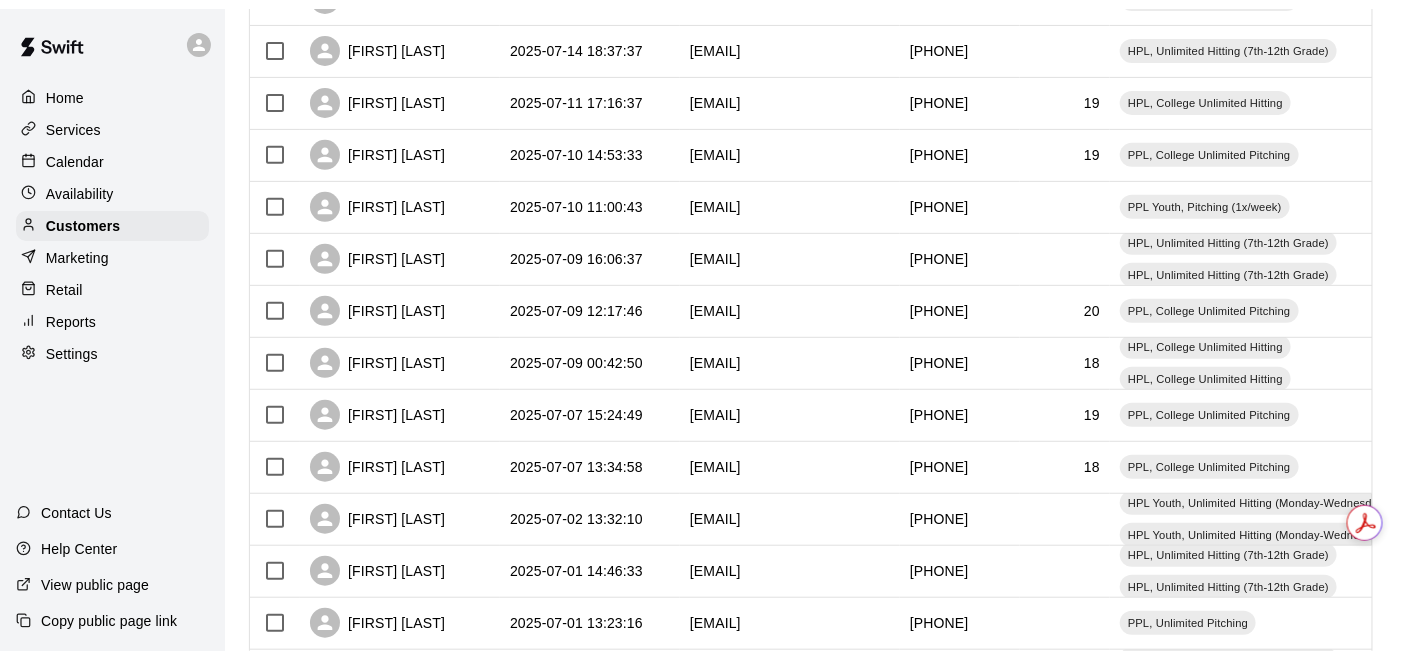 scroll, scrollTop: 0, scrollLeft: 0, axis: both 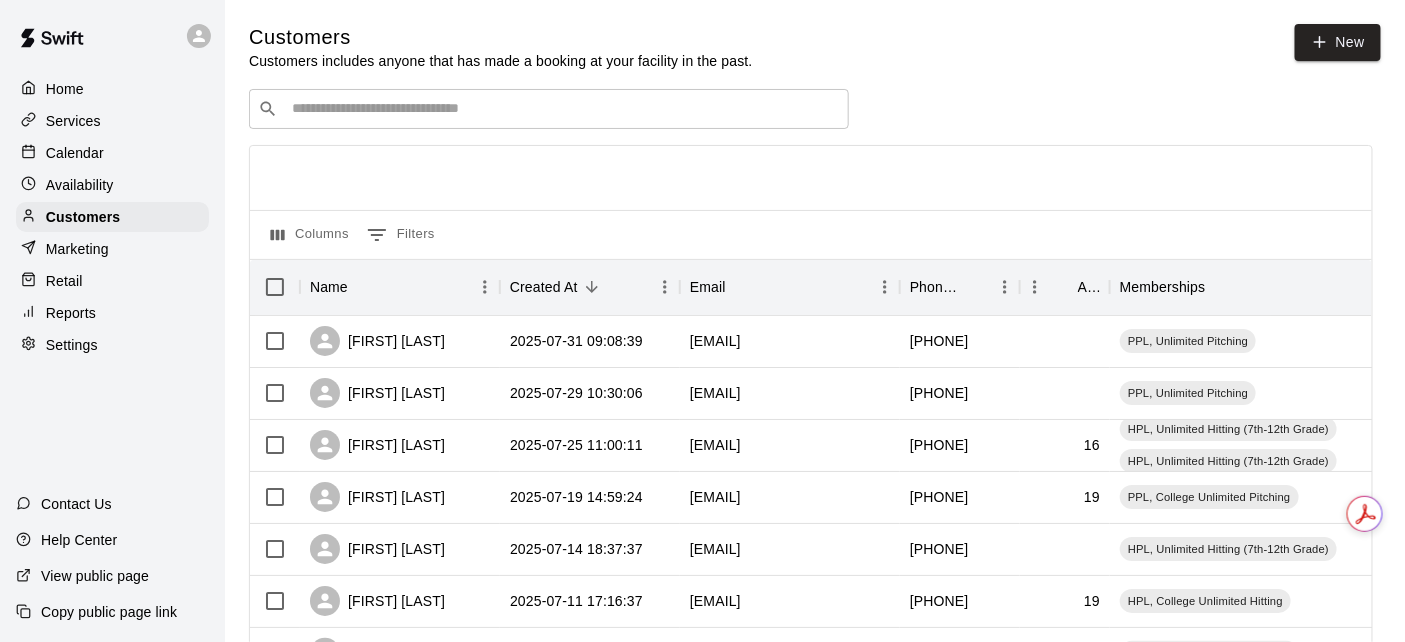 click on "​ ​" at bounding box center [549, 109] 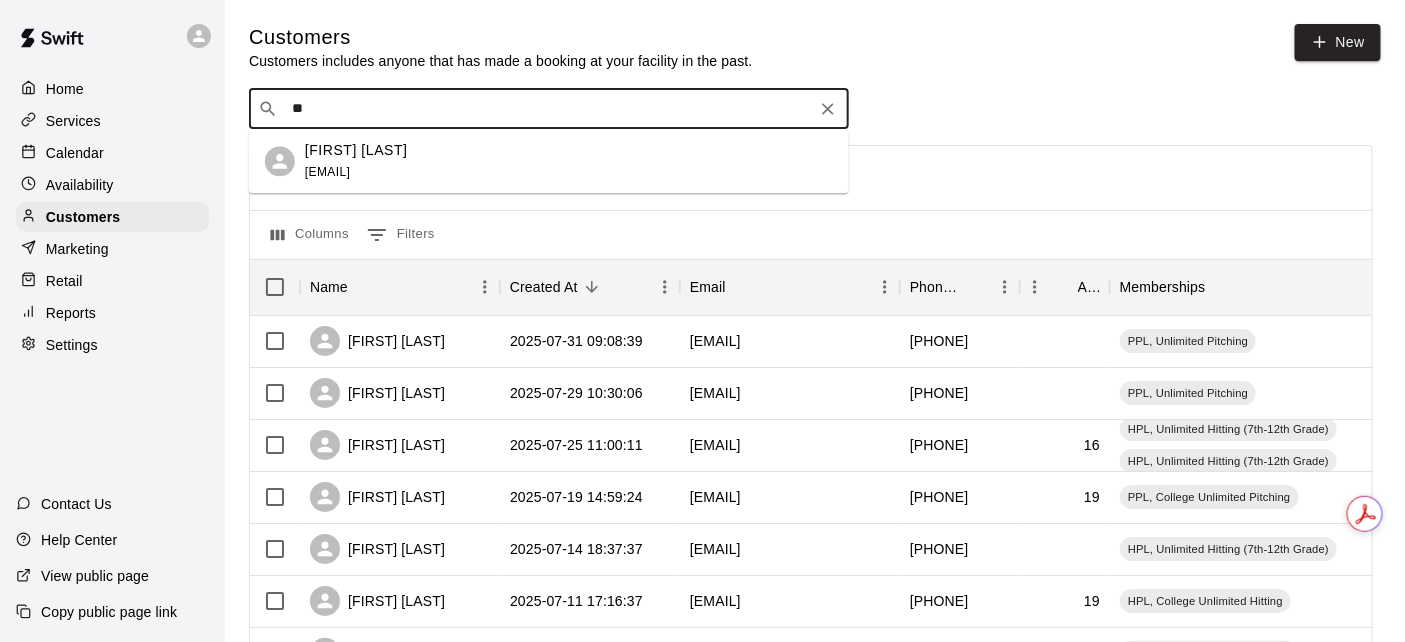 type on "*" 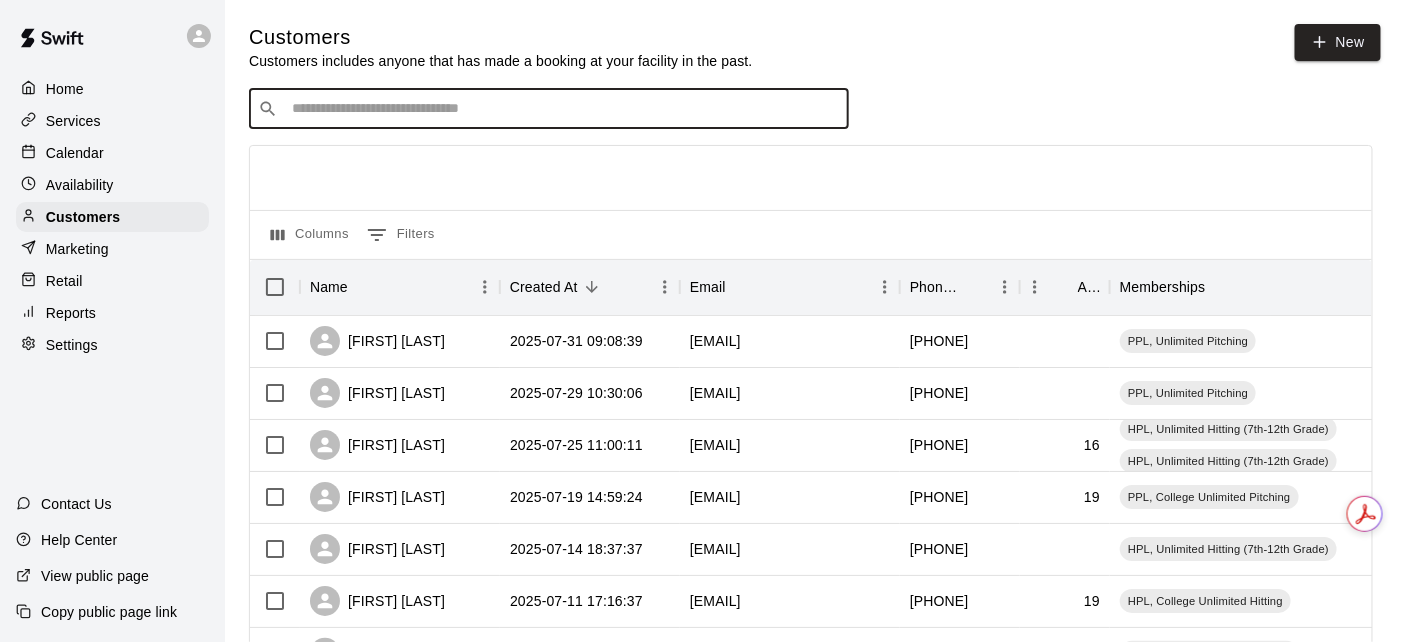 click on "Customers Customers includes anyone that has made a booking at your facility in the past.   New" at bounding box center (815, 47) 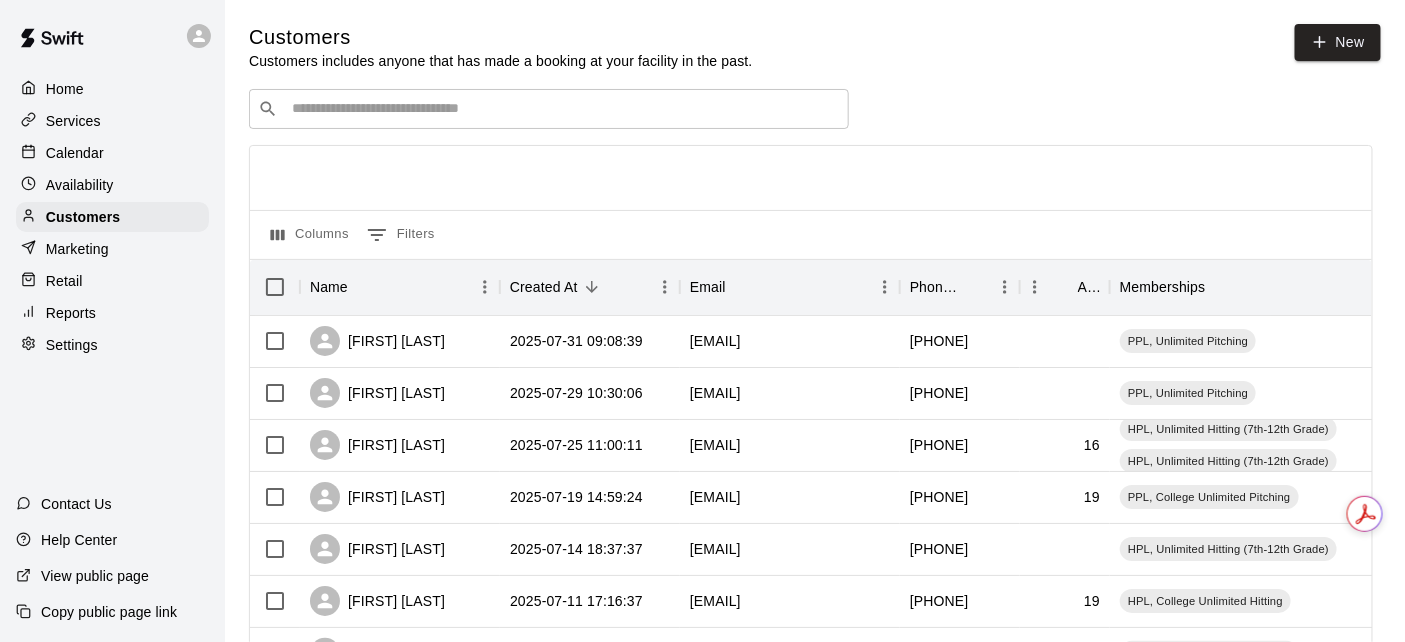 click at bounding box center (563, 109) 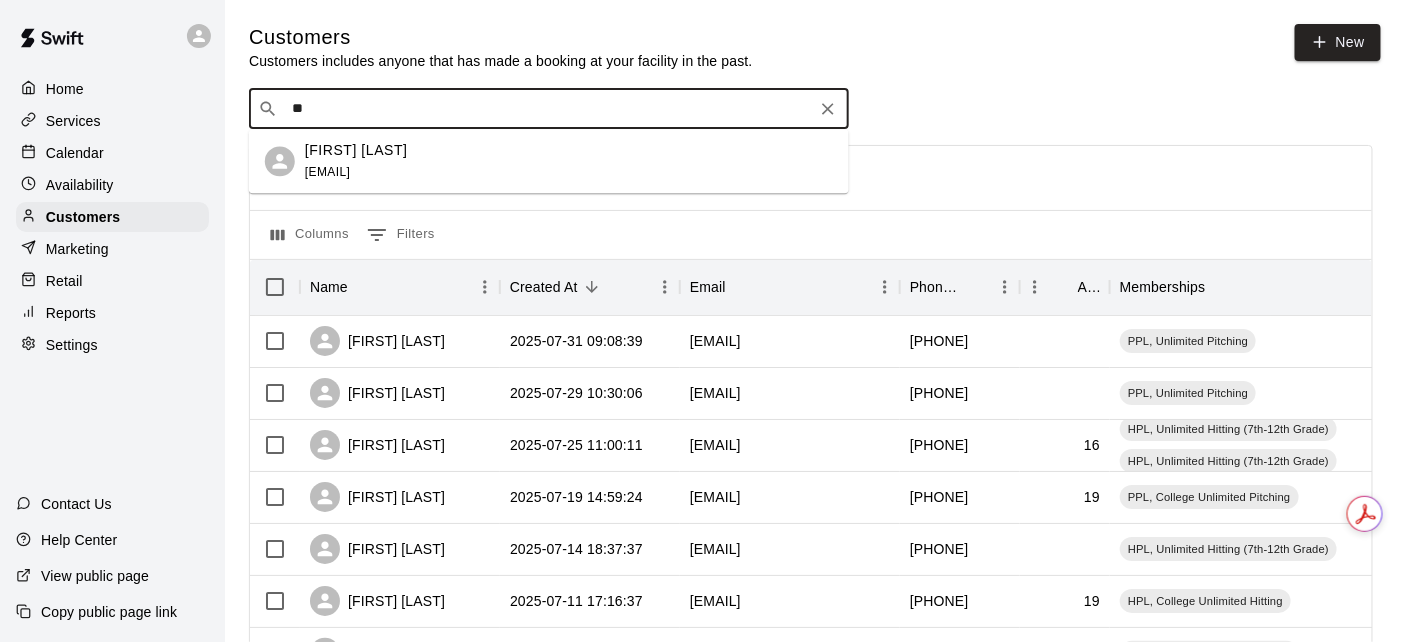 type on "***" 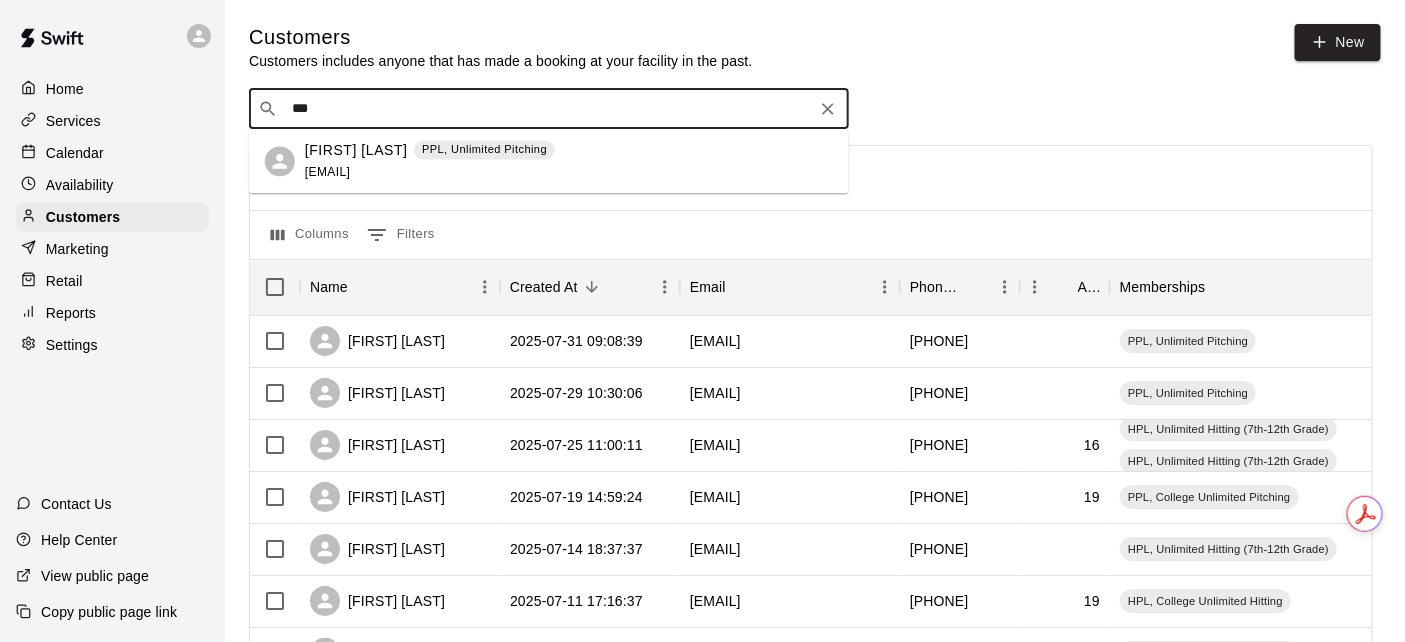 click on "DJ Dotson PPL, Unlimited Pitching djdotson521@yahoo.com" at bounding box center (569, 161) 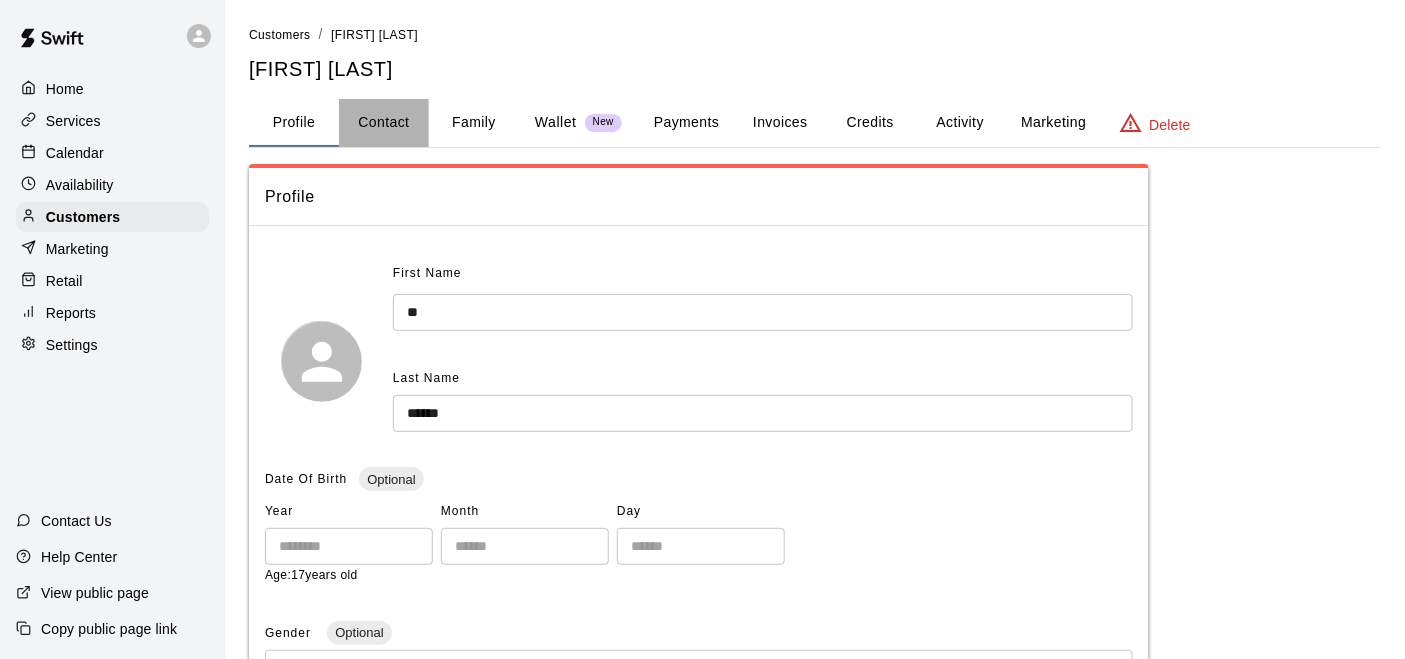 click on "Contact" at bounding box center [384, 123] 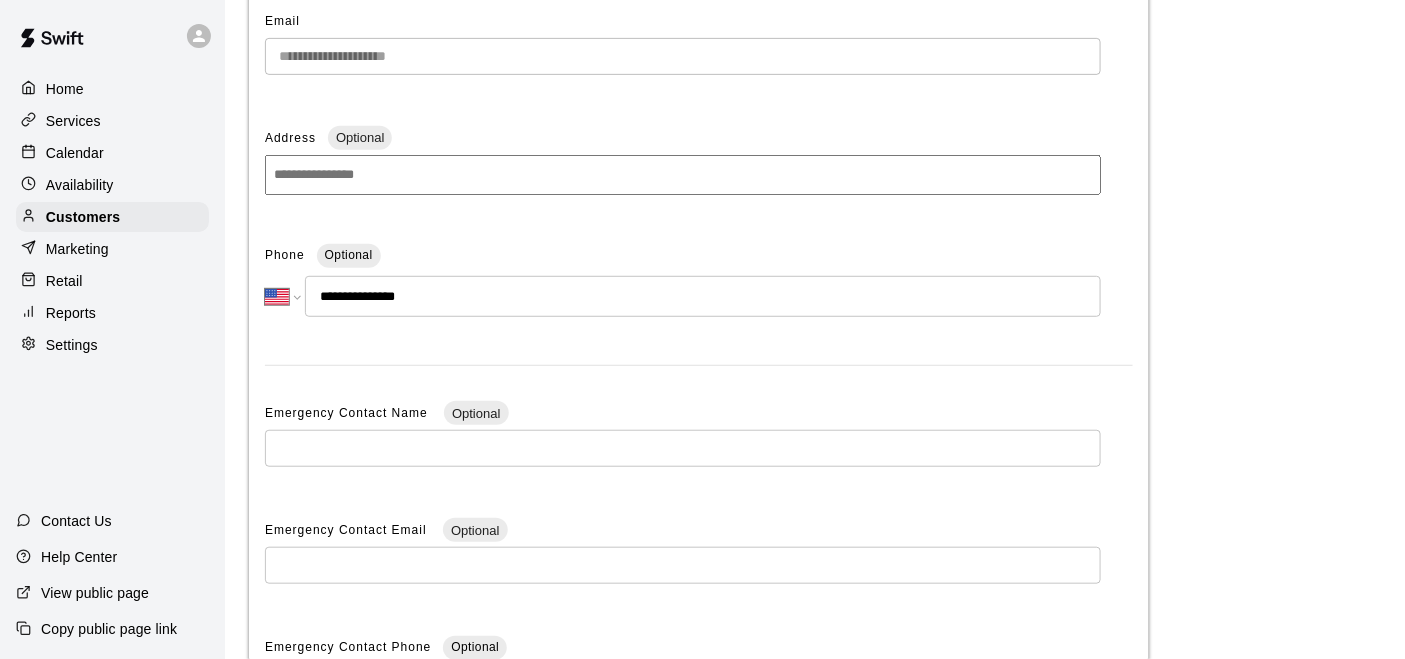 scroll, scrollTop: 255, scrollLeft: 0, axis: vertical 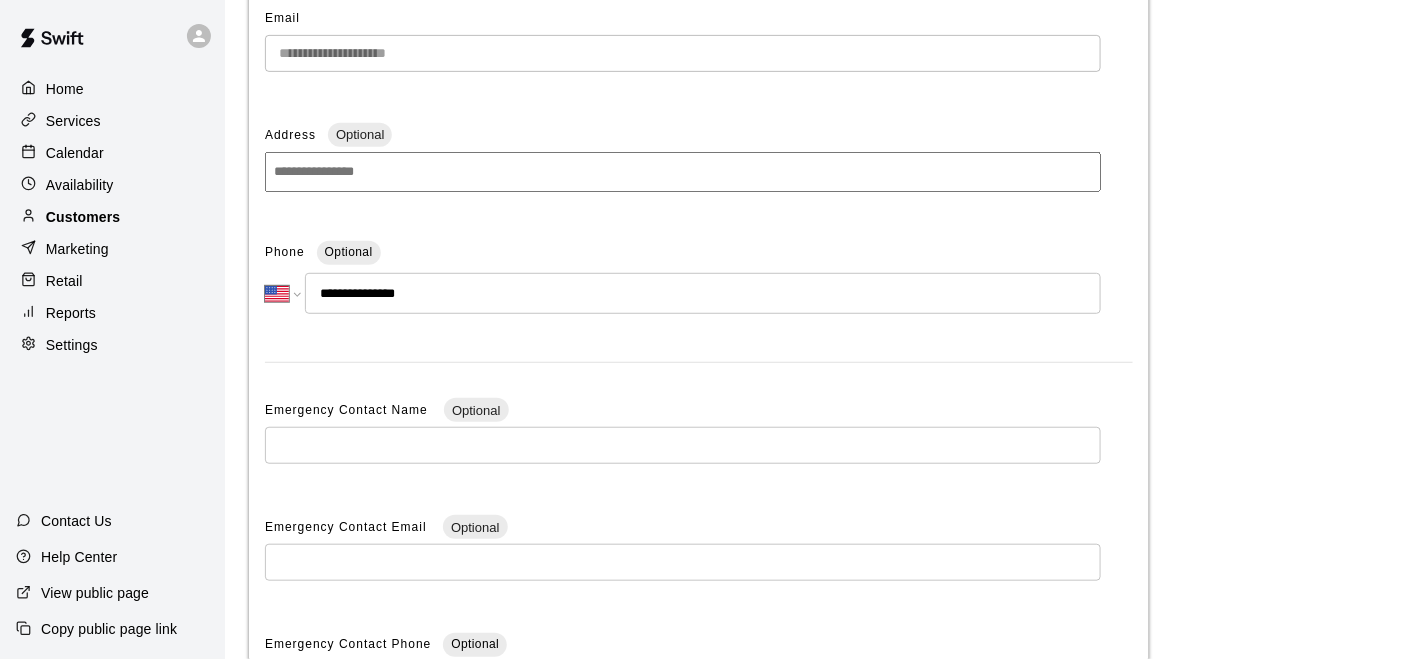click on "Customers" at bounding box center (83, 217) 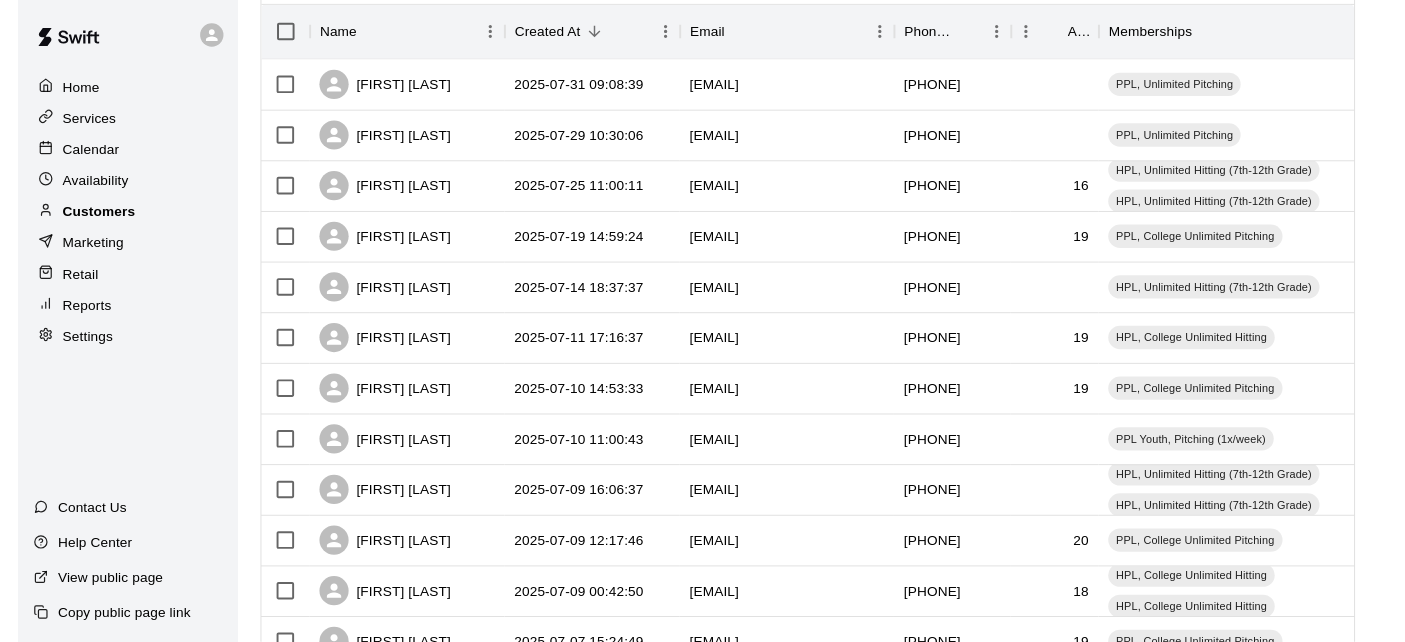 scroll, scrollTop: 0, scrollLeft: 0, axis: both 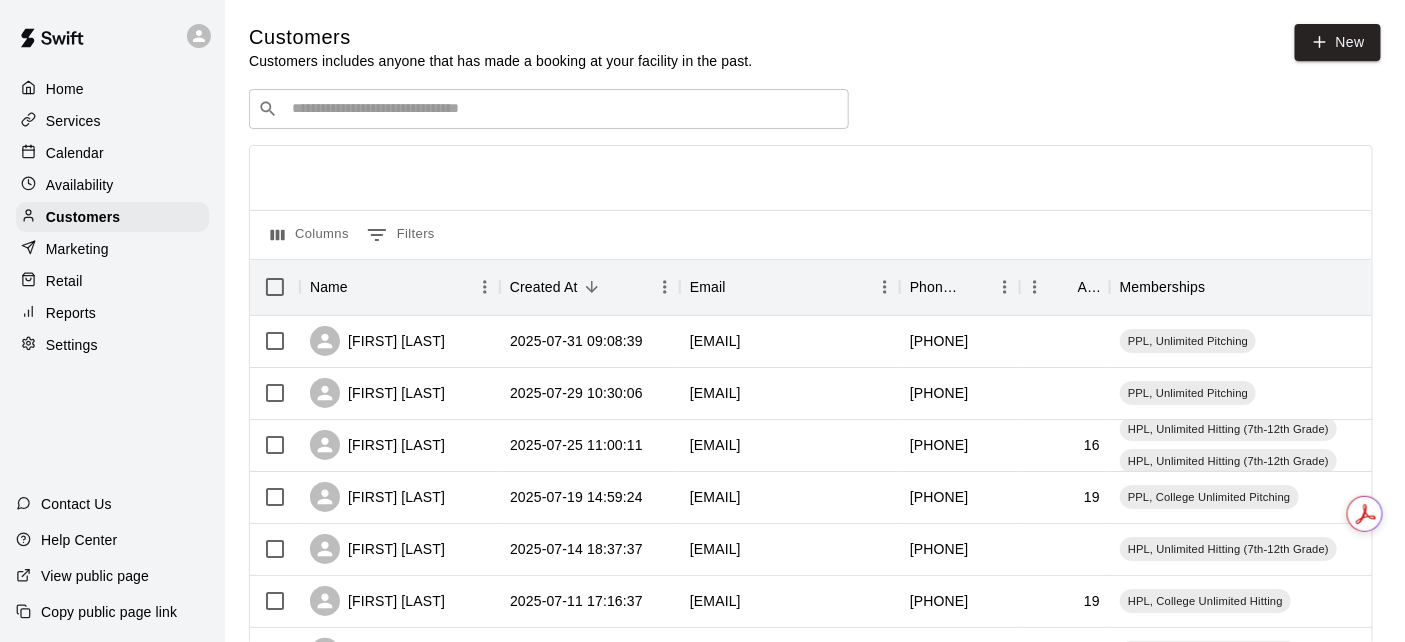 click at bounding box center (563, 109) 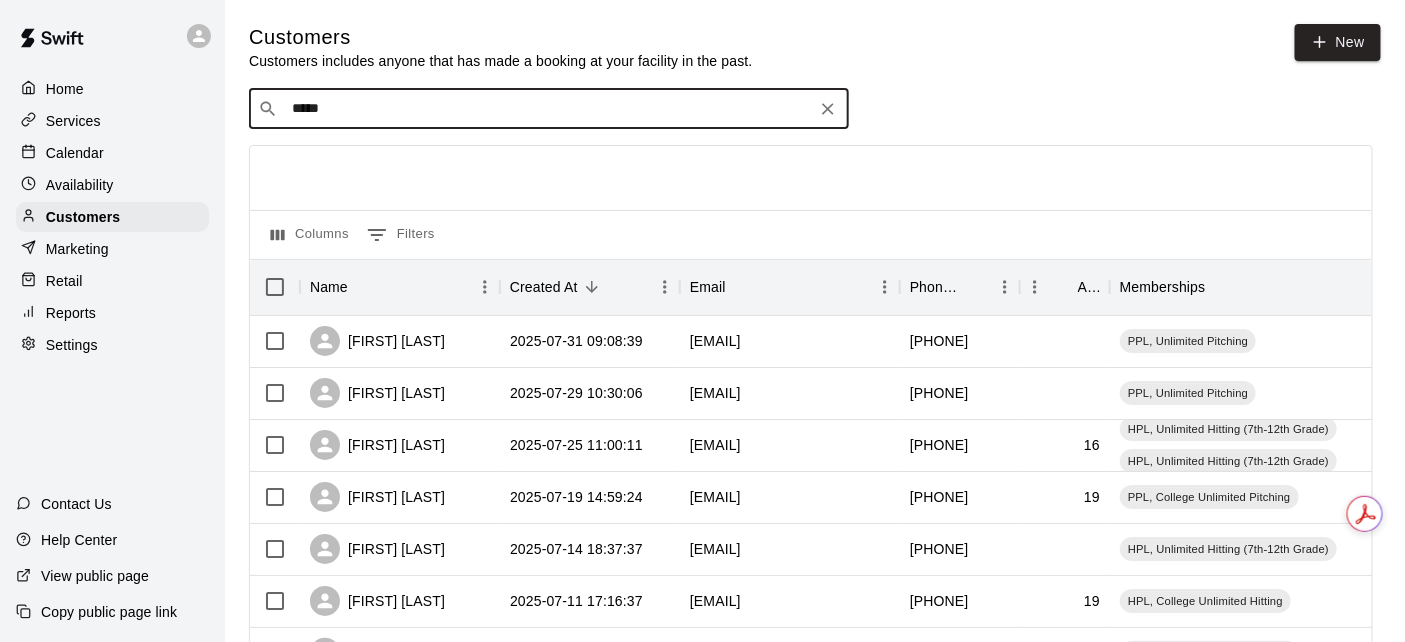 type on "*****" 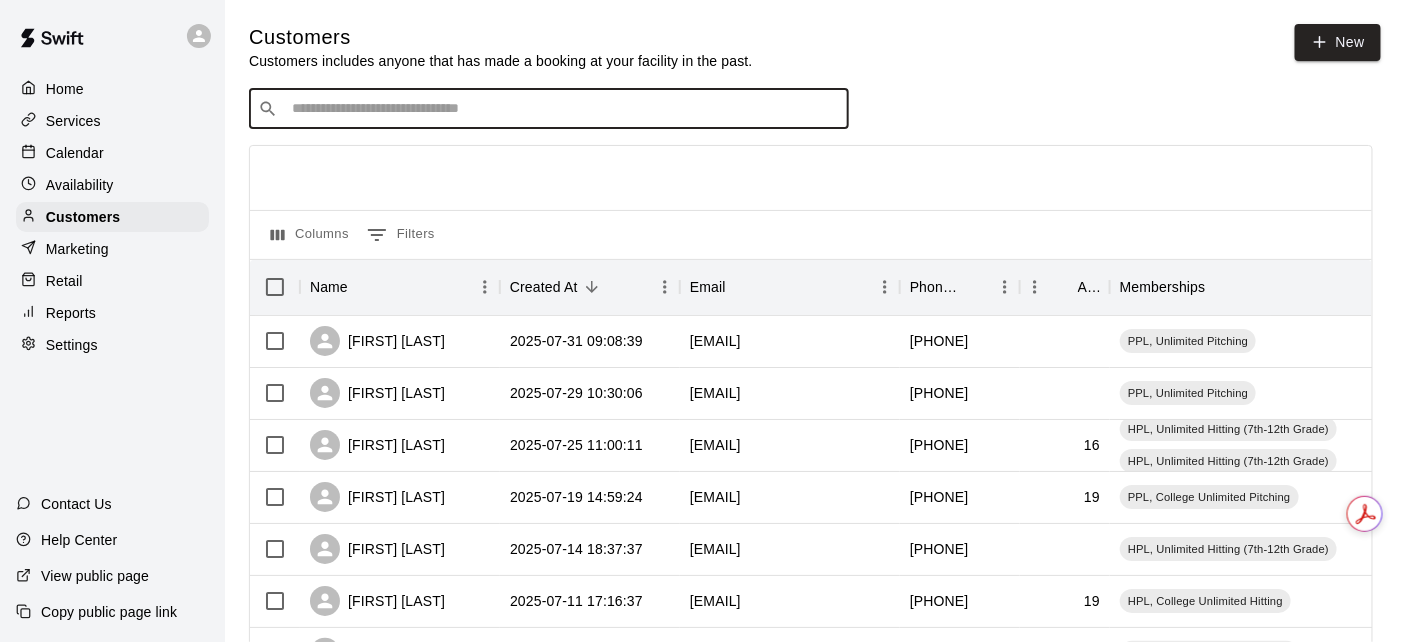 click at bounding box center [563, 109] 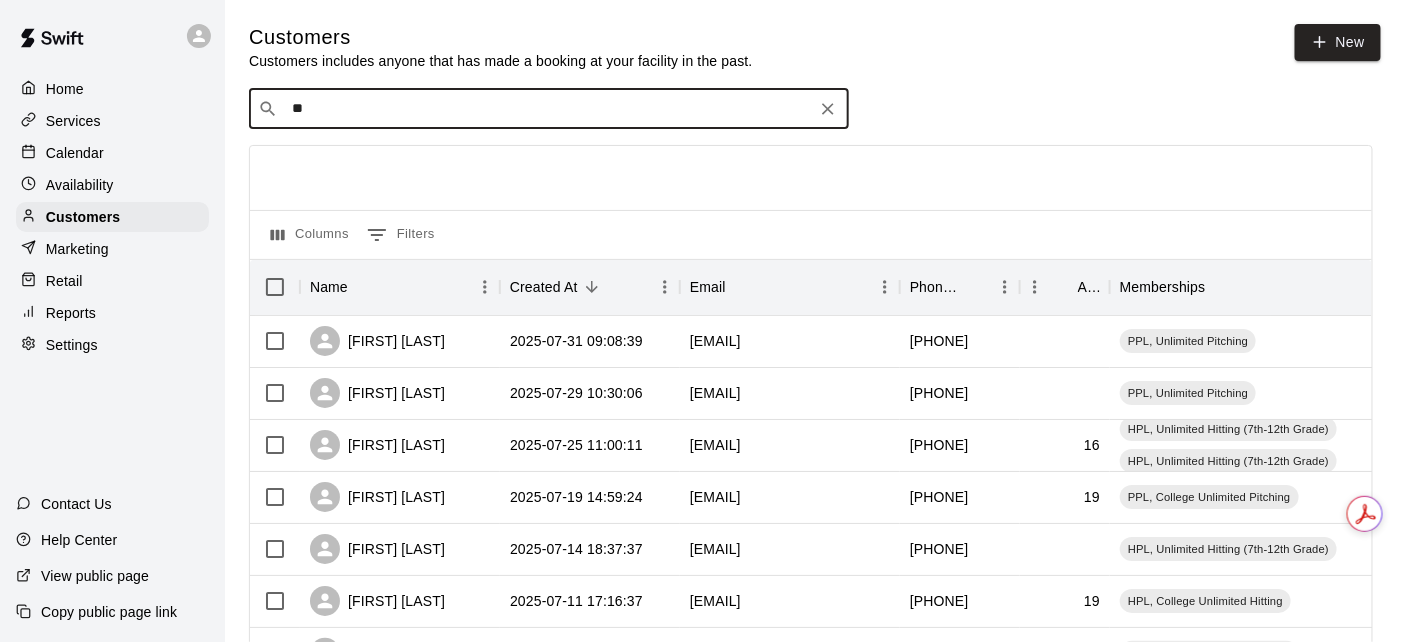 type on "*" 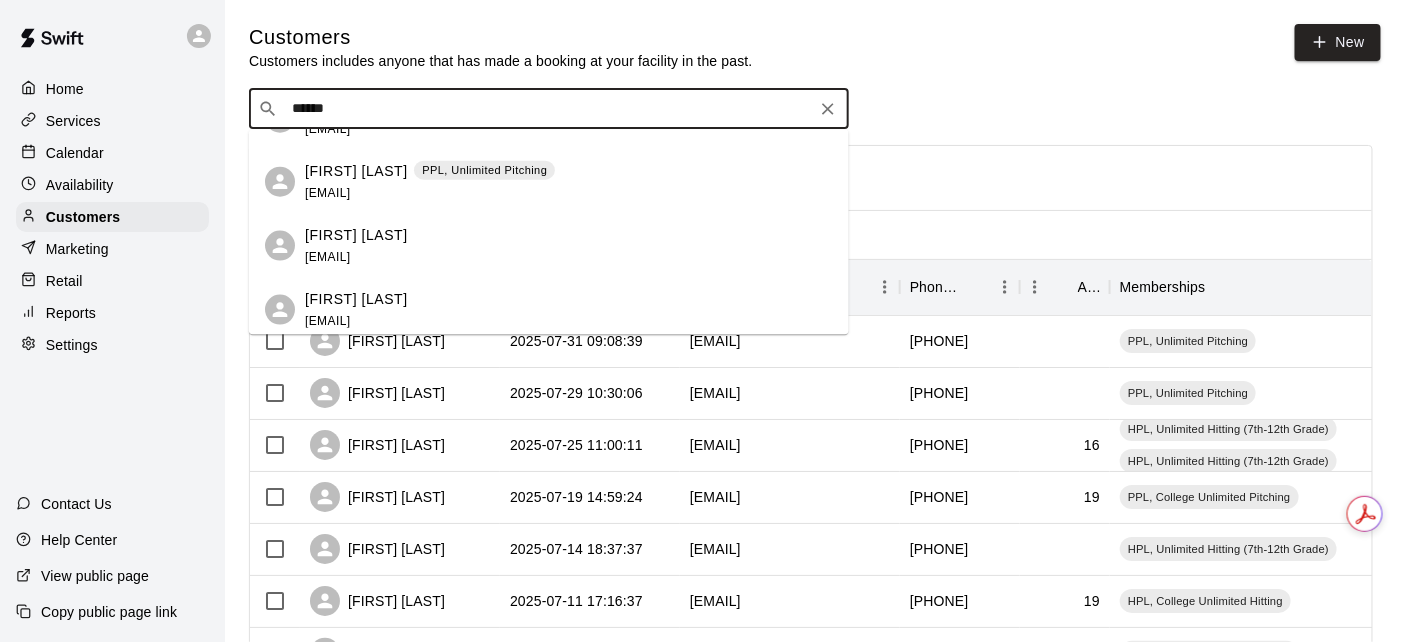 scroll, scrollTop: 0, scrollLeft: 0, axis: both 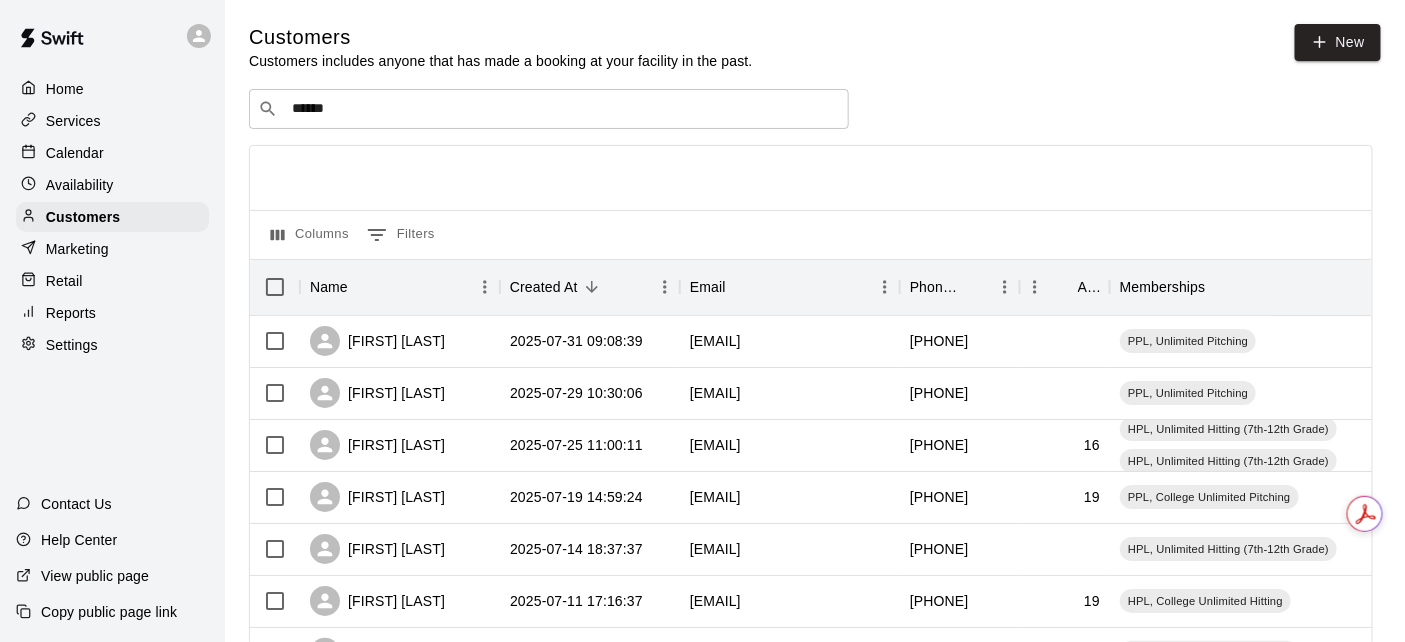 click on "​ ****** ​" at bounding box center (811, 109) 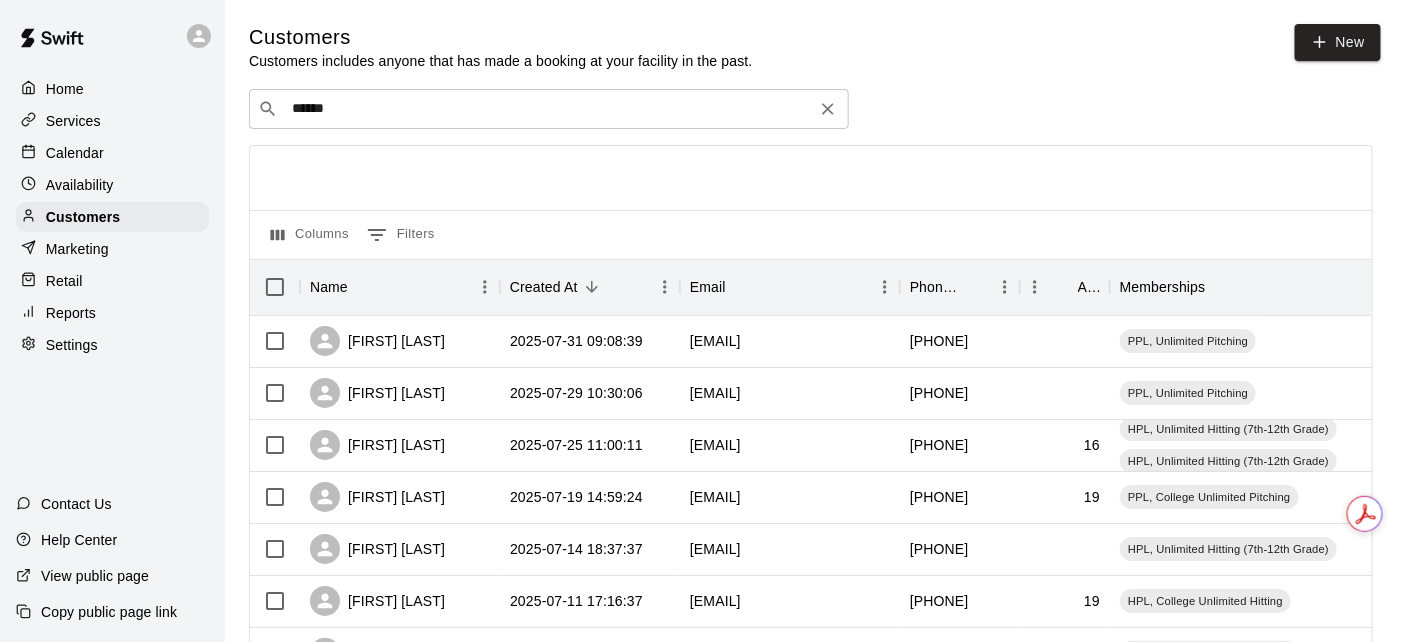 click on "​ ****** ​" at bounding box center [549, 109] 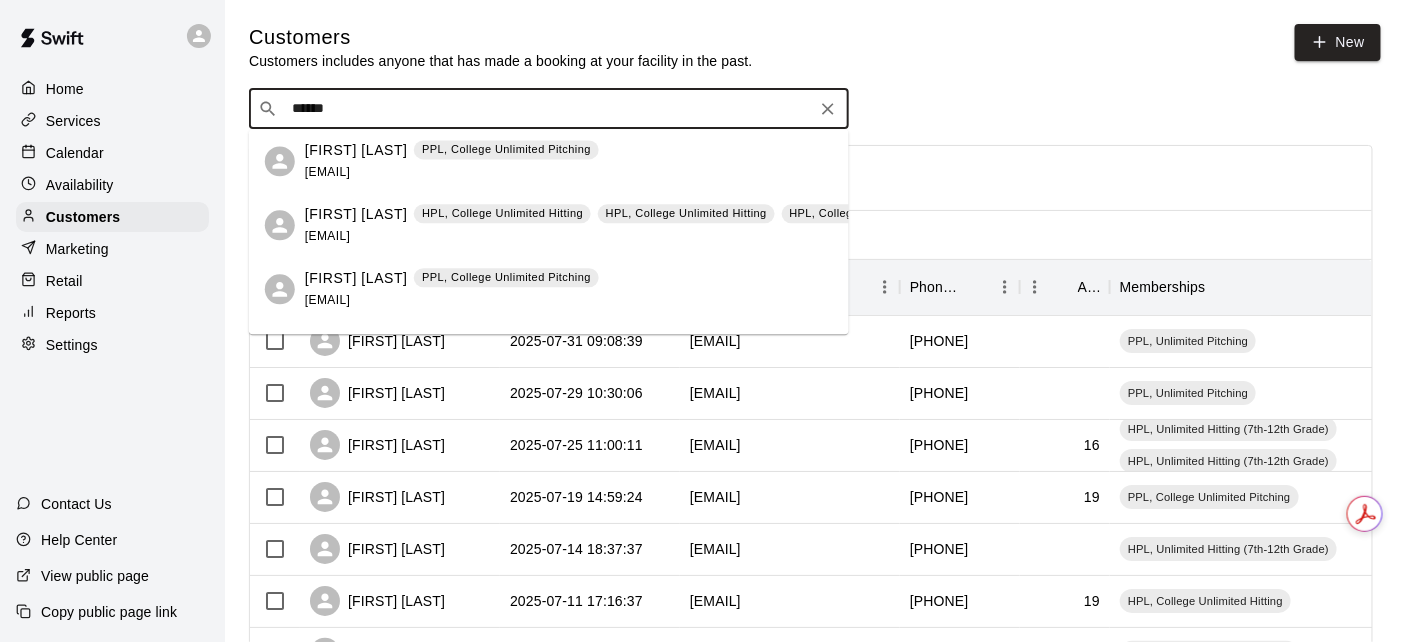 click on "​ ****** ​" at bounding box center [549, 109] 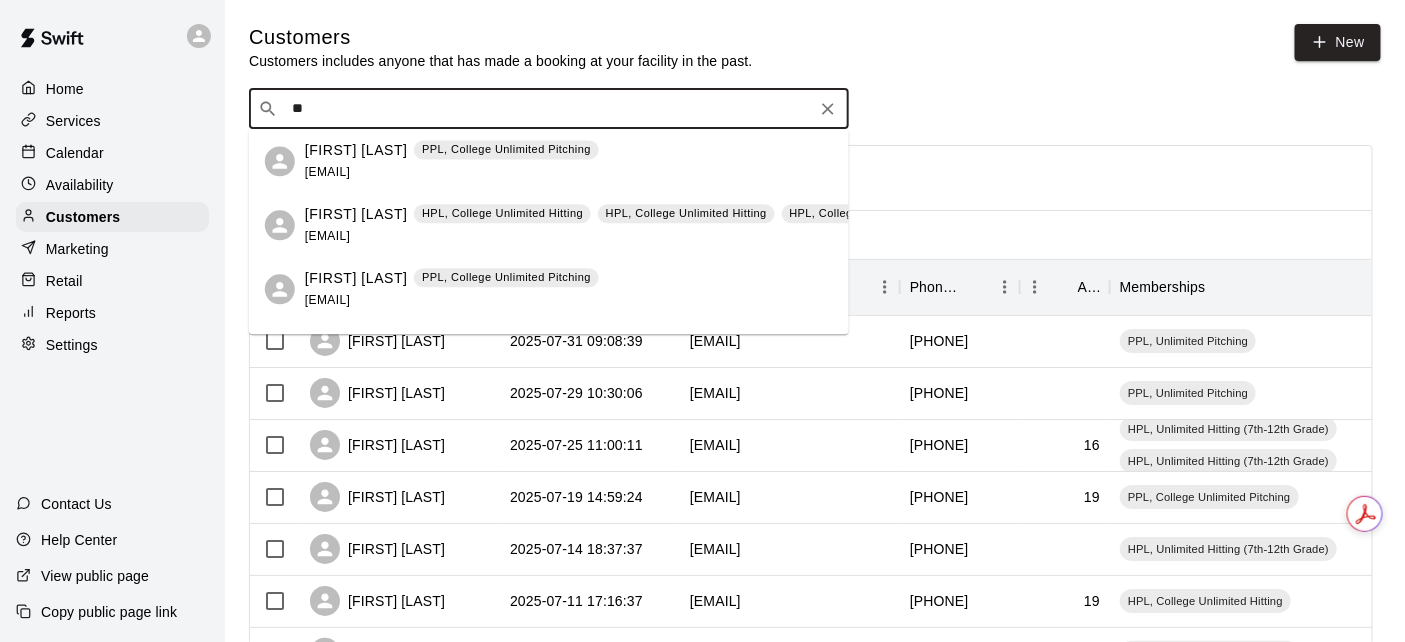 type on "*" 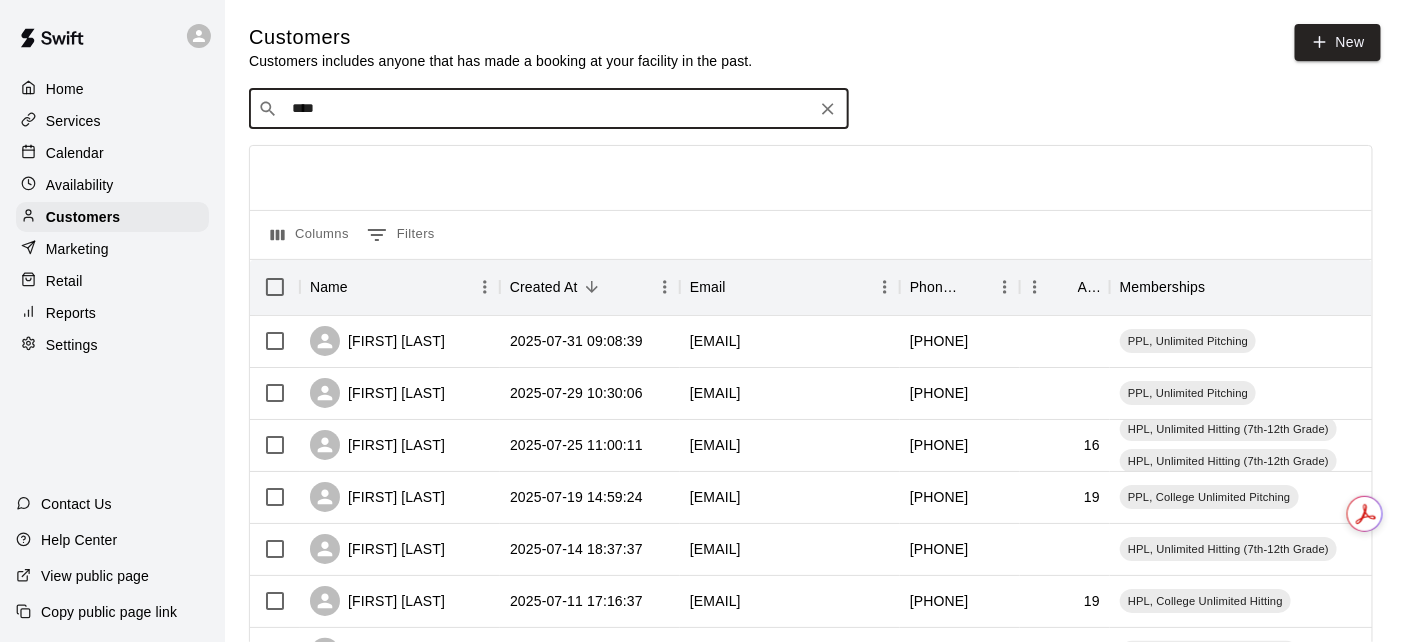 type on "*****" 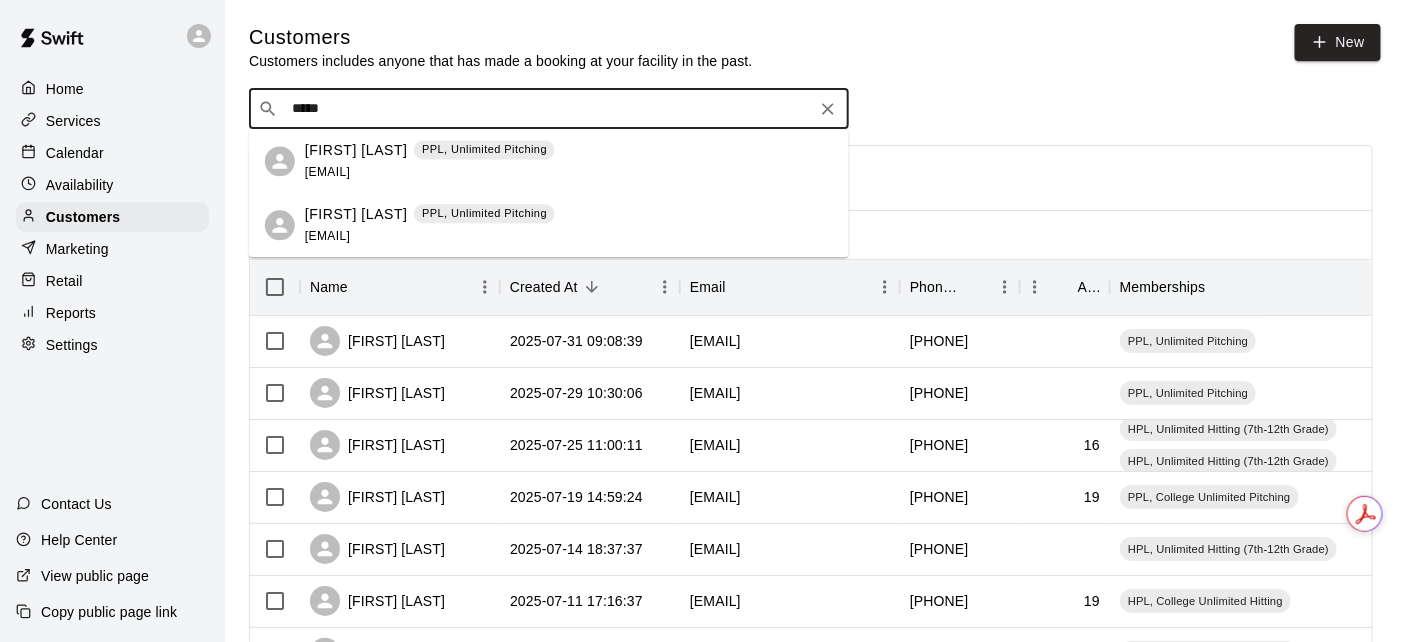 click on "Christa Goins PPL, Unlimited Pitching chrimik615@yahoo.com" at bounding box center (569, 161) 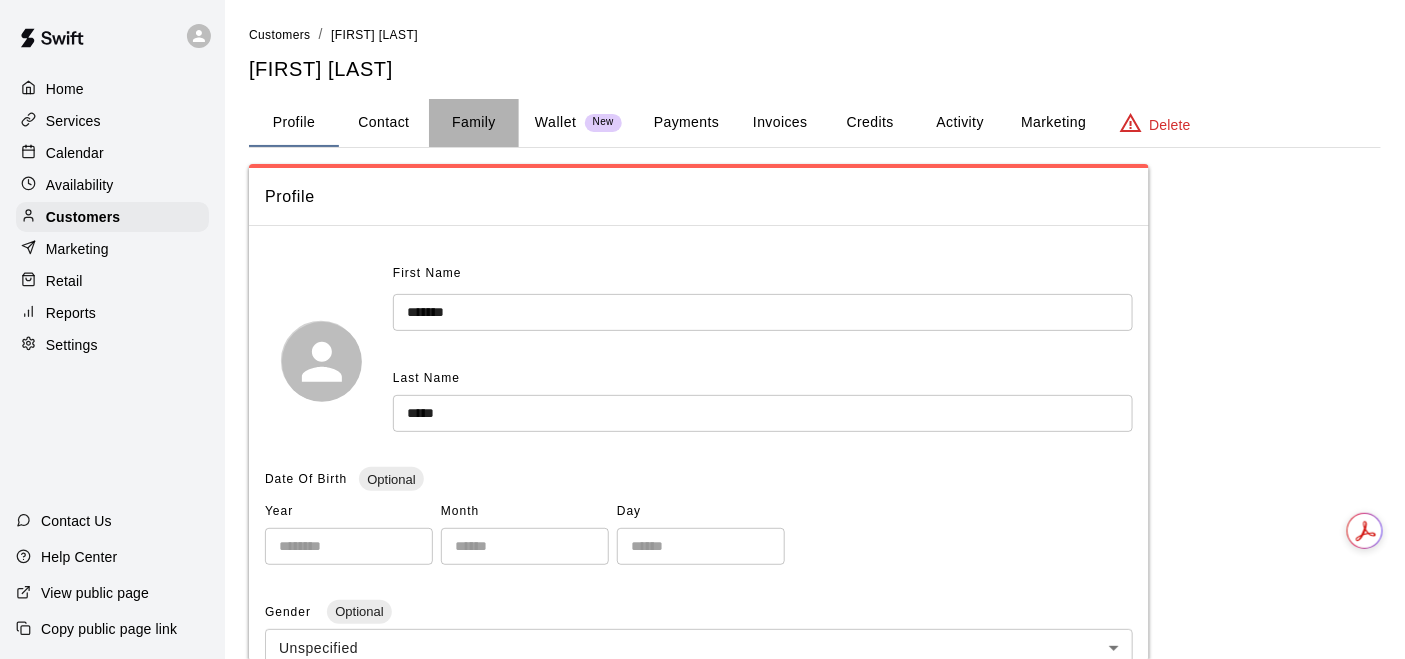 click on "Family" at bounding box center [474, 123] 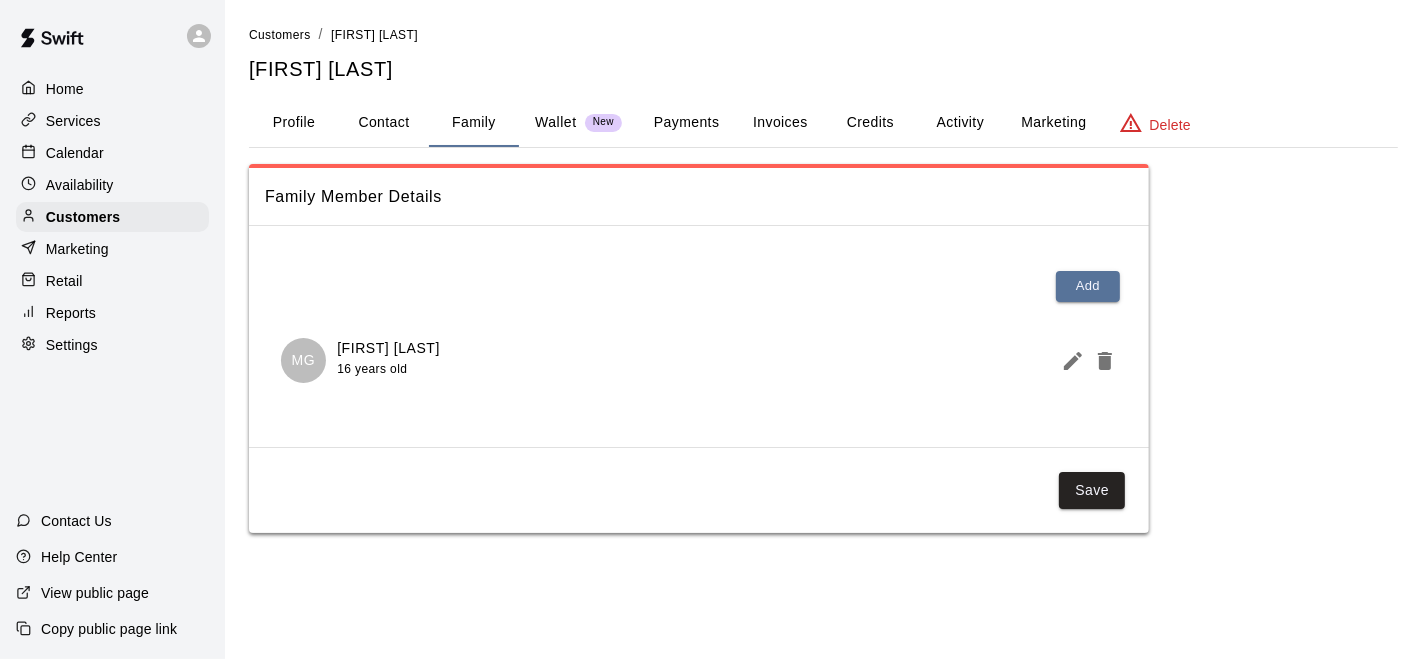click on "Contact" at bounding box center [384, 123] 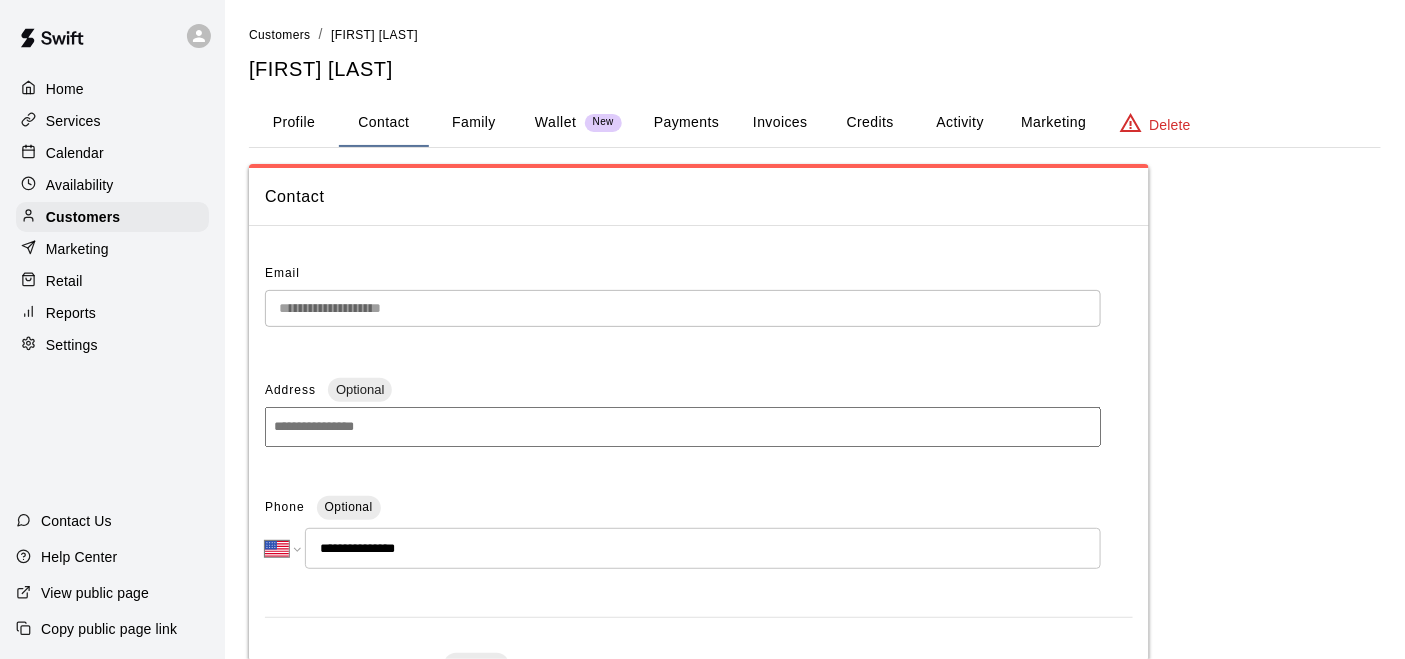 click on "Profile" at bounding box center [294, 123] 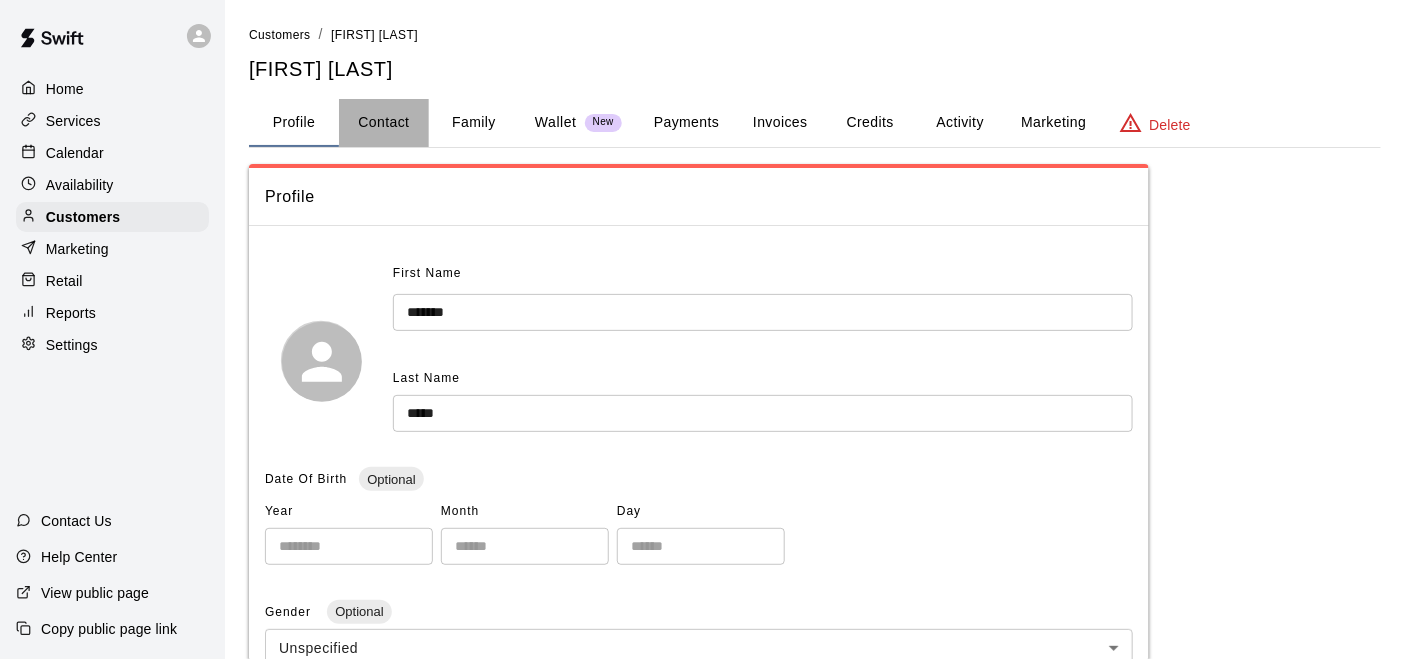 click on "Contact" at bounding box center (384, 123) 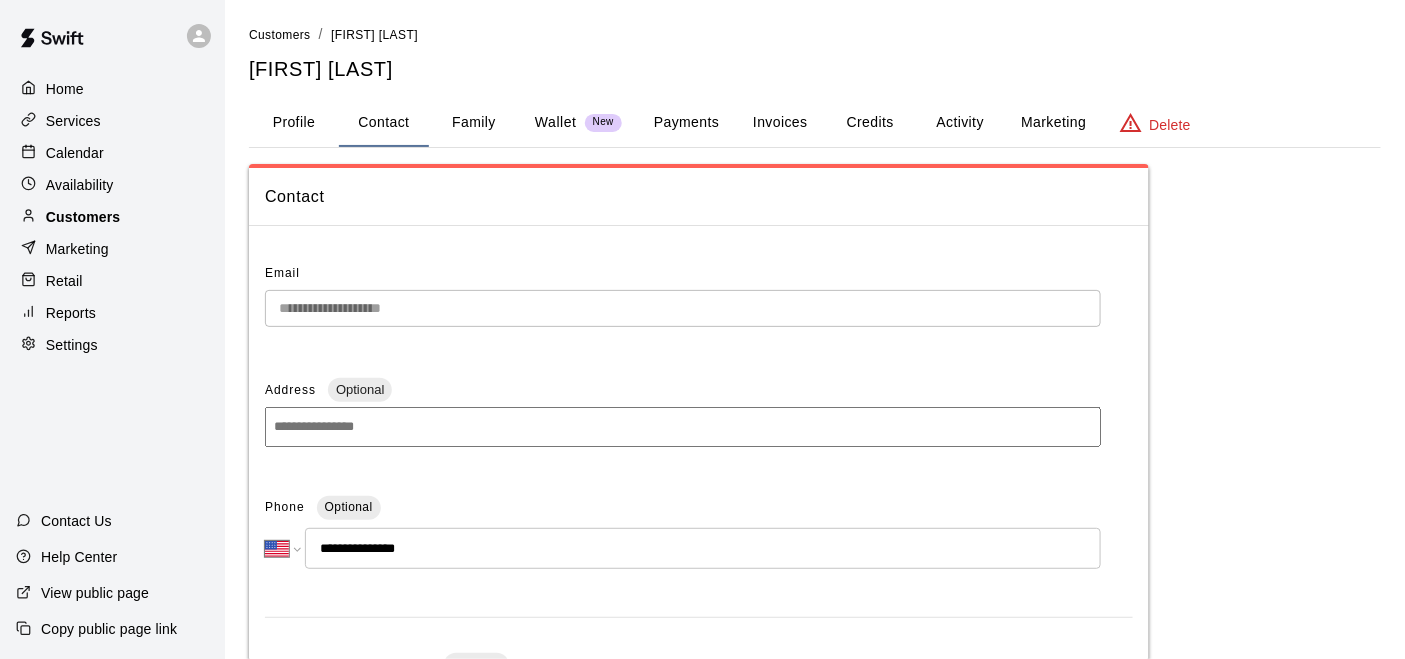 click on "Customers" at bounding box center (83, 217) 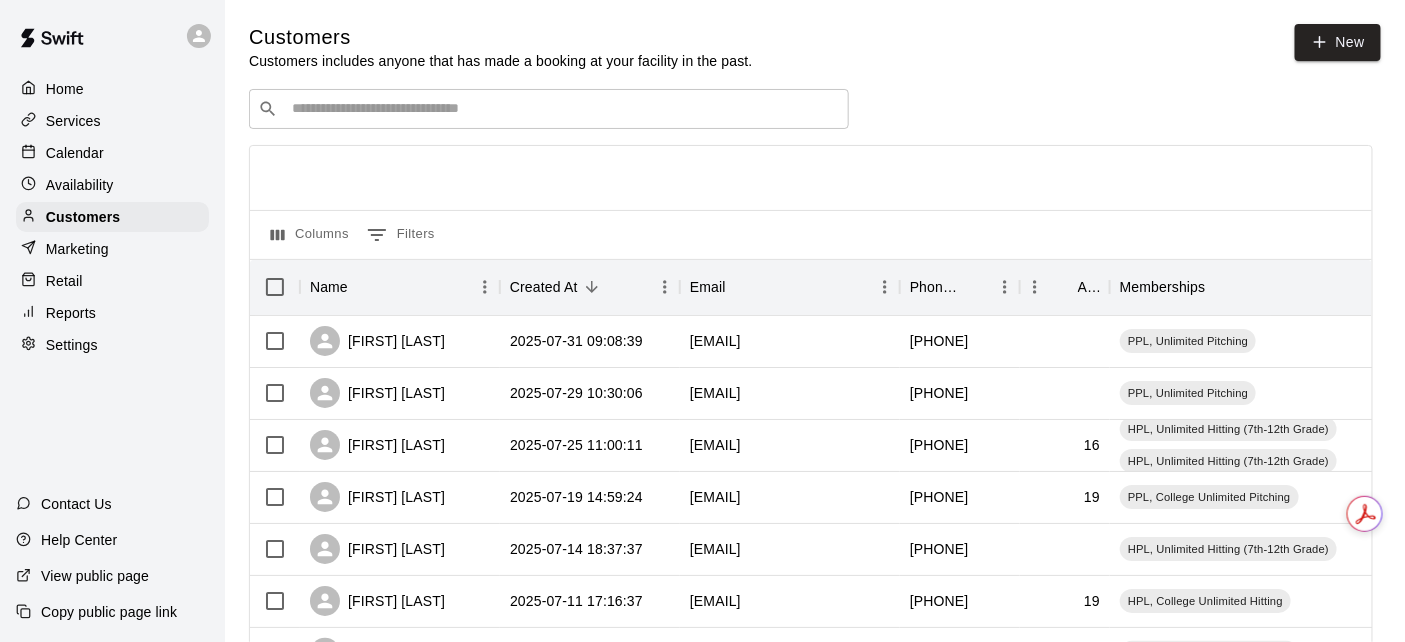 click on "Customers Customers includes anyone that has made a booking at your facility in the past.   New ​ ​ Columns 0 Filters Name Created At Email Phone Number Age Memberships Corbin Wooton 2025-07-31 09:08:39 johnnywooton@ymail.com +16062339858 PPL, Unlimited Pitching Lillie Fugate 2025-07-29 10:30:06 lilyfugate@outlook.com +16064957730 PPL, Unlimited Pitching Baird Woodall 2025-07-25 11:00:11 mindy.woodall68@gmail.com +18594471562 16 HPL, Unlimited Hitting (7th-12th Grade) HPL, Unlimited Hitting (7th-12th Grade) William Strode 2025-07-19 14:59:24 wstrode@kent.edu +12709037172 19 PPL, College Unlimited Pitching Natalie Nohel 2025-07-14 18:37:37 nohel.natalie@gmail.com +18594472620 HPL, Unlimited Hitting (7th-12th Grade) Ross Lucas 2025-07-11 17:16:37 relucas0575@gmail.com +15134030575 19 HPL, College Unlimited Hitting Ben Fulks 2025-07-10 14:53:33 benfulks25@gmail.com +16066129115 19 PPL, College Unlimited Pitching Leon Edwards 2025-07-10 11:00:43 leftturnent@gmail.com +18599484630 PPL Youth, Pitching (1x/week)" at bounding box center [815, 847] 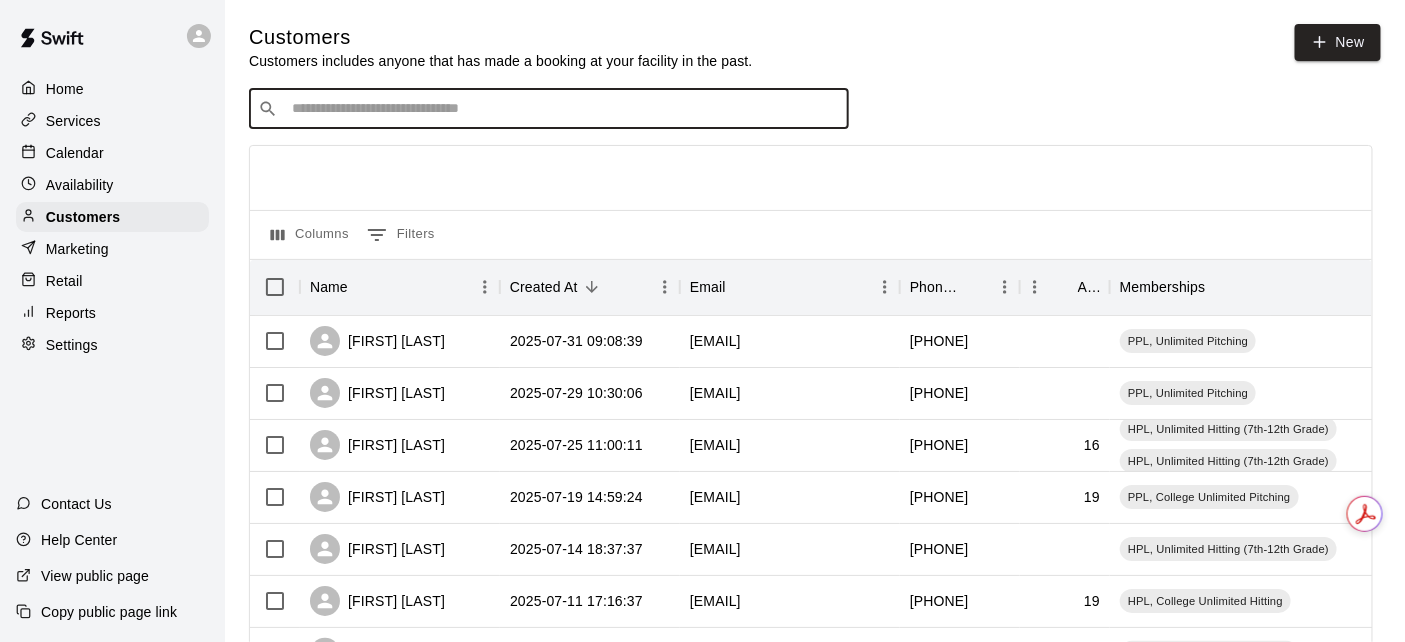 click at bounding box center [563, 109] 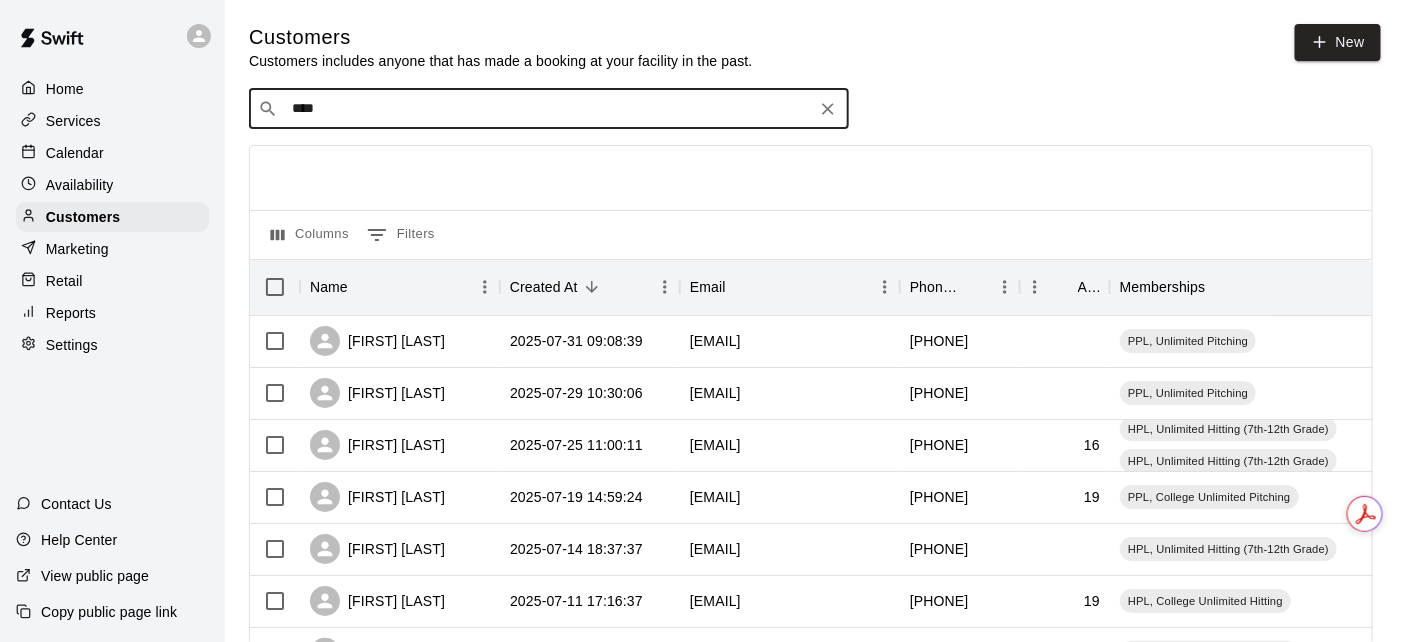 type on "*****" 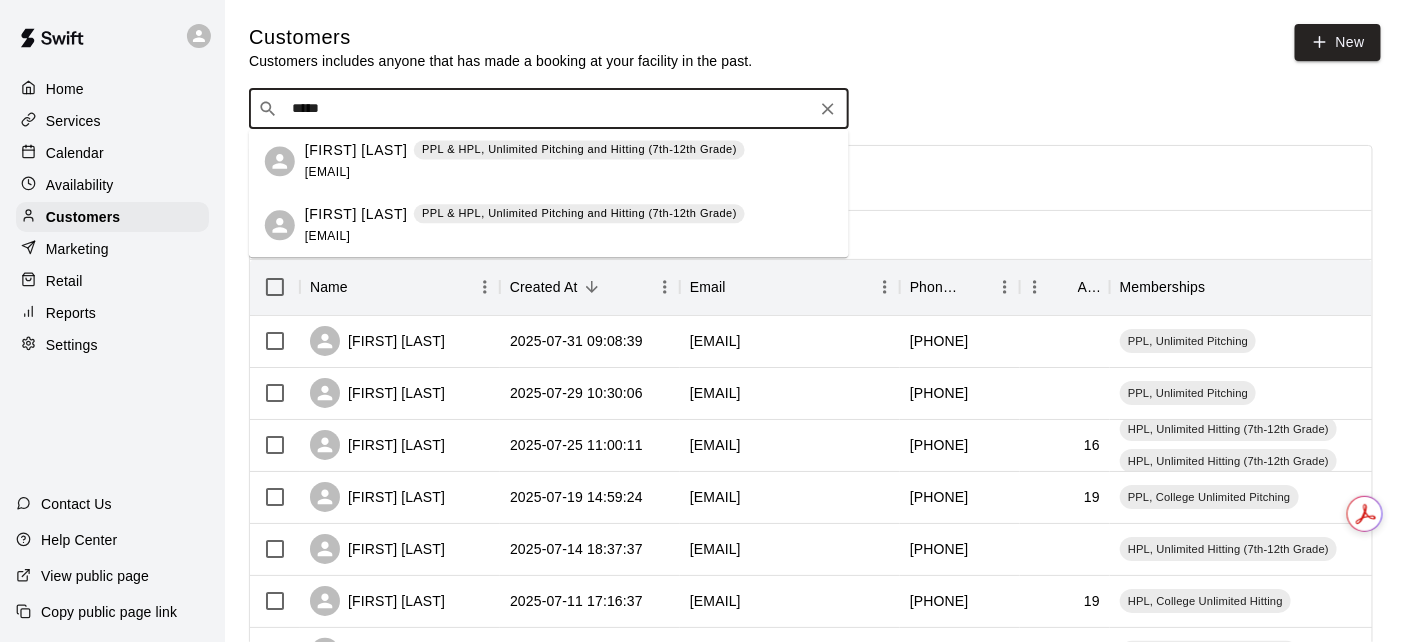 click on "mandy_mattox@hotmail.com" at bounding box center [327, 172] 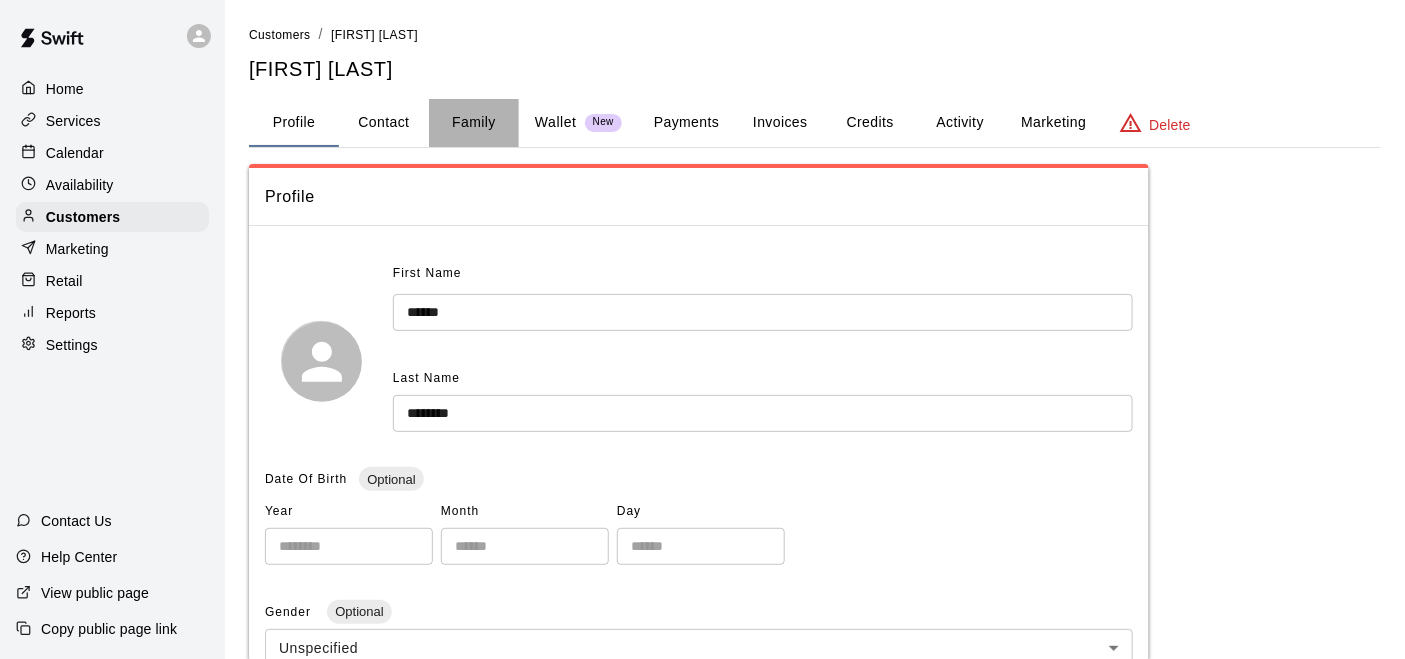 click on "Family" at bounding box center (474, 123) 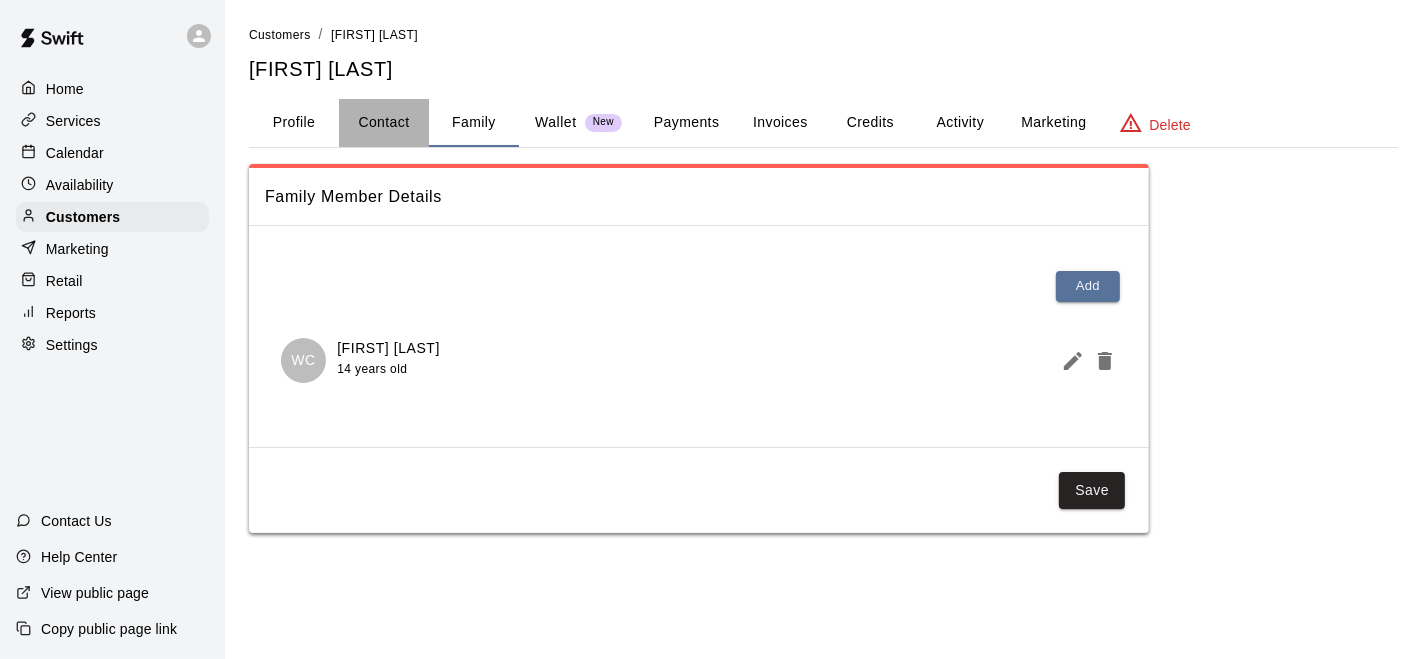click on "Contact" at bounding box center [384, 123] 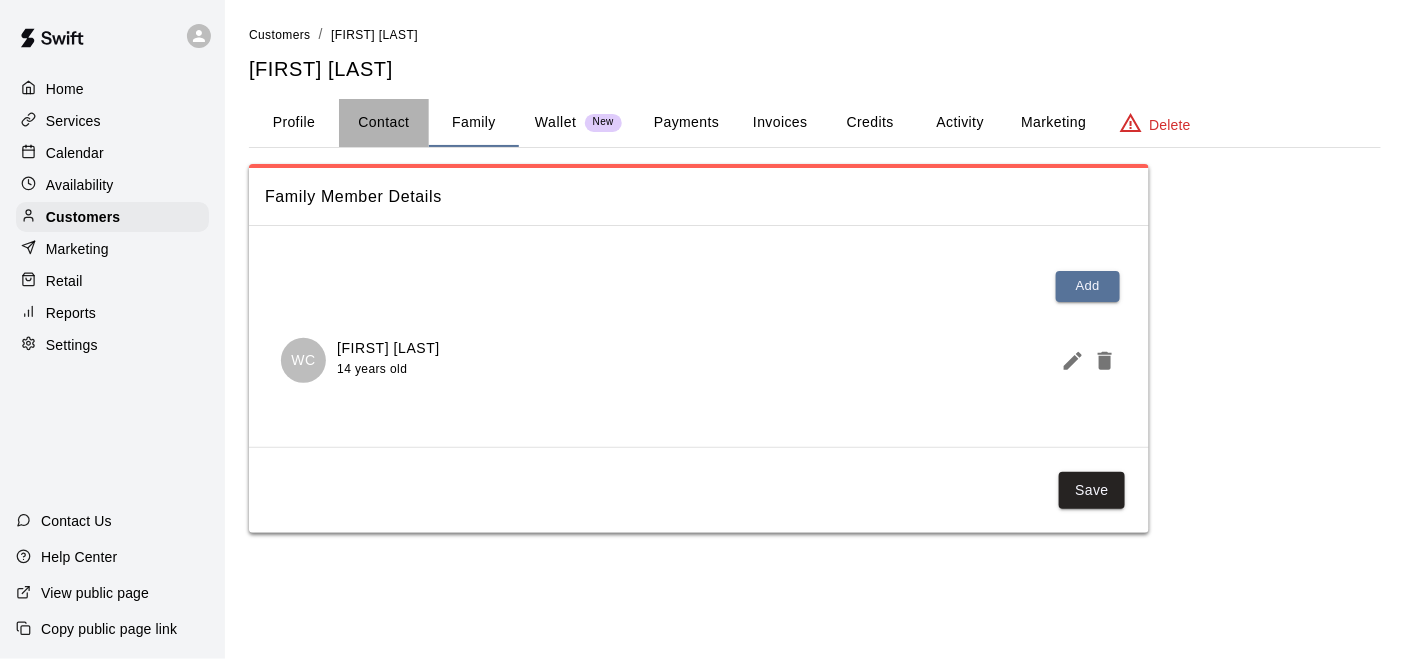 select on "**" 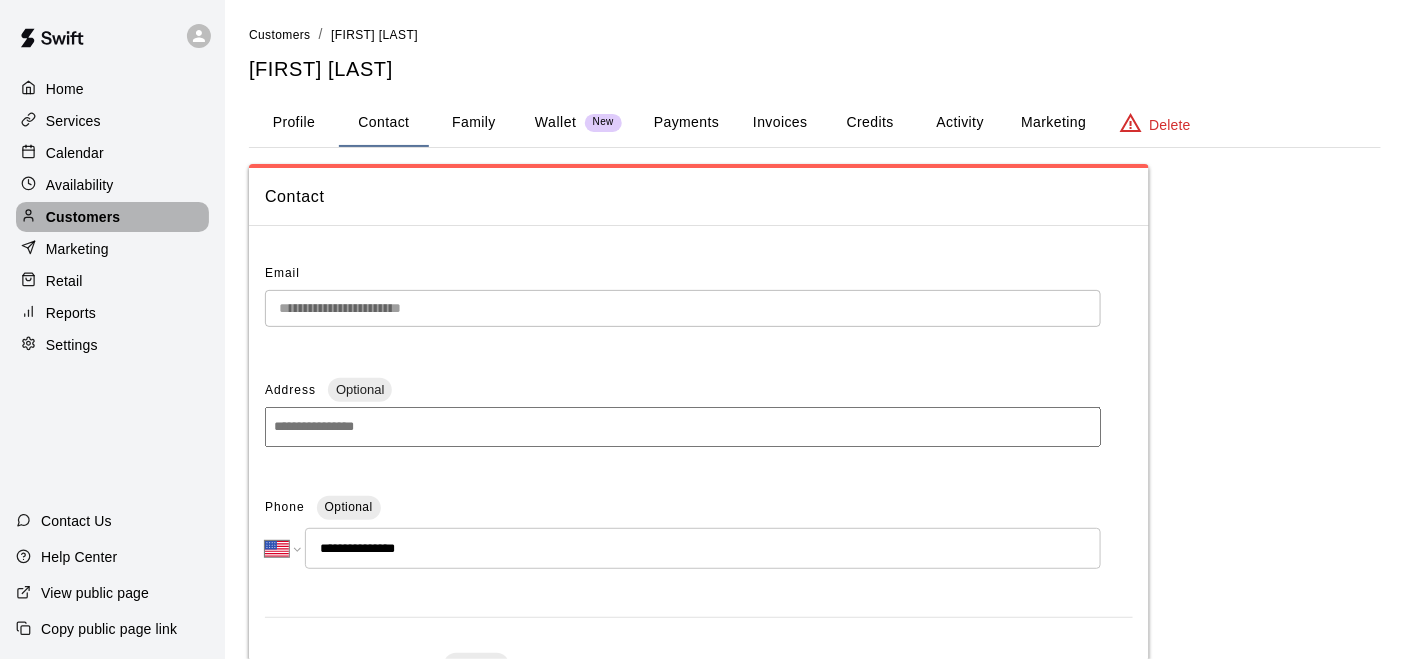 click on "Customers" at bounding box center (83, 217) 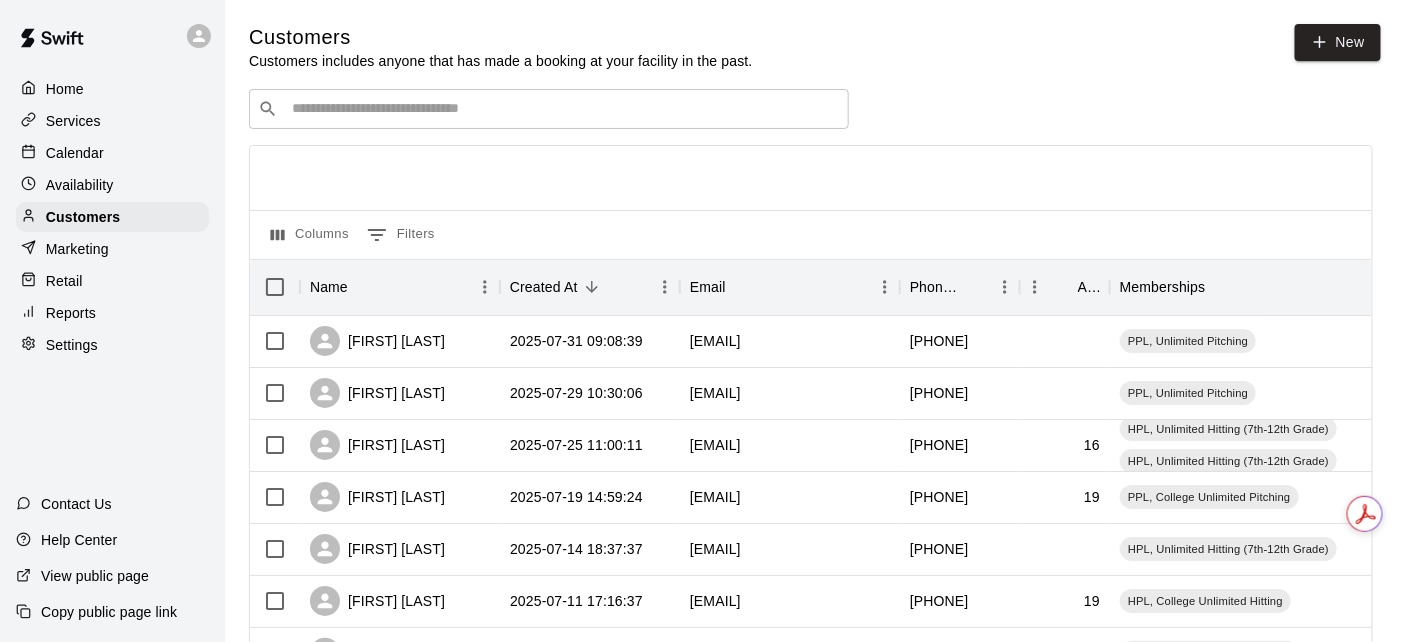 click on "​ ​" at bounding box center [549, 109] 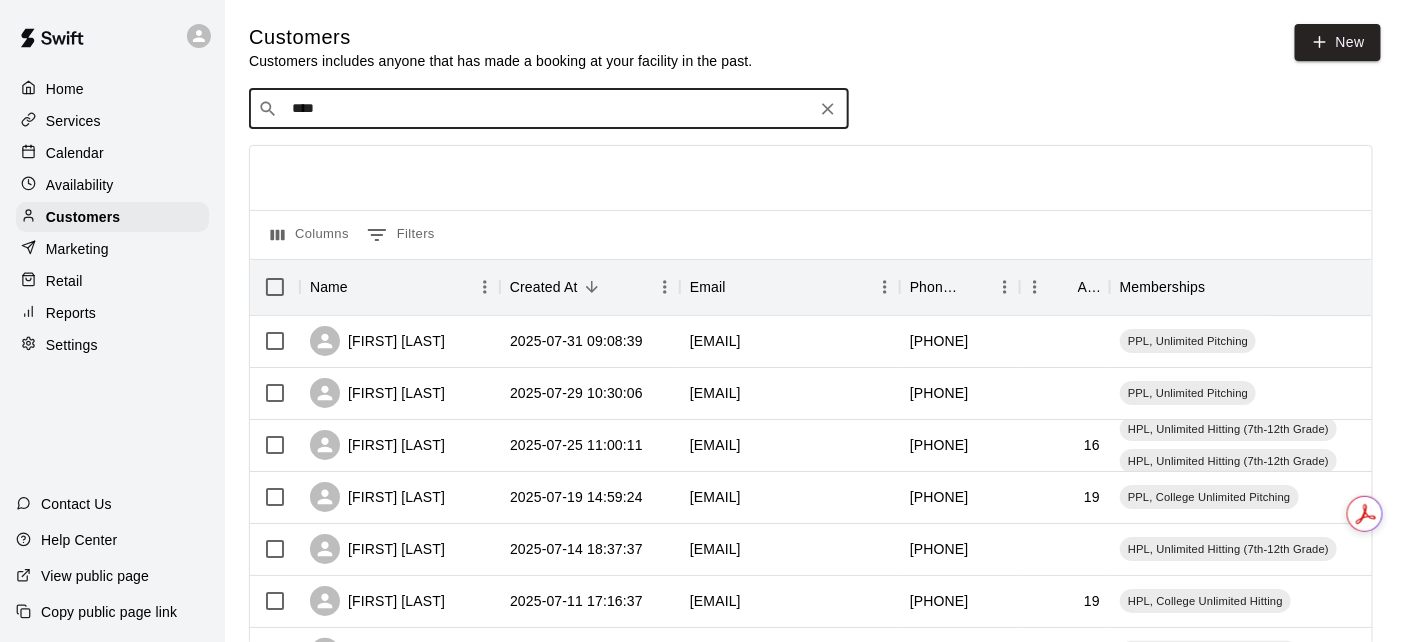 type on "*****" 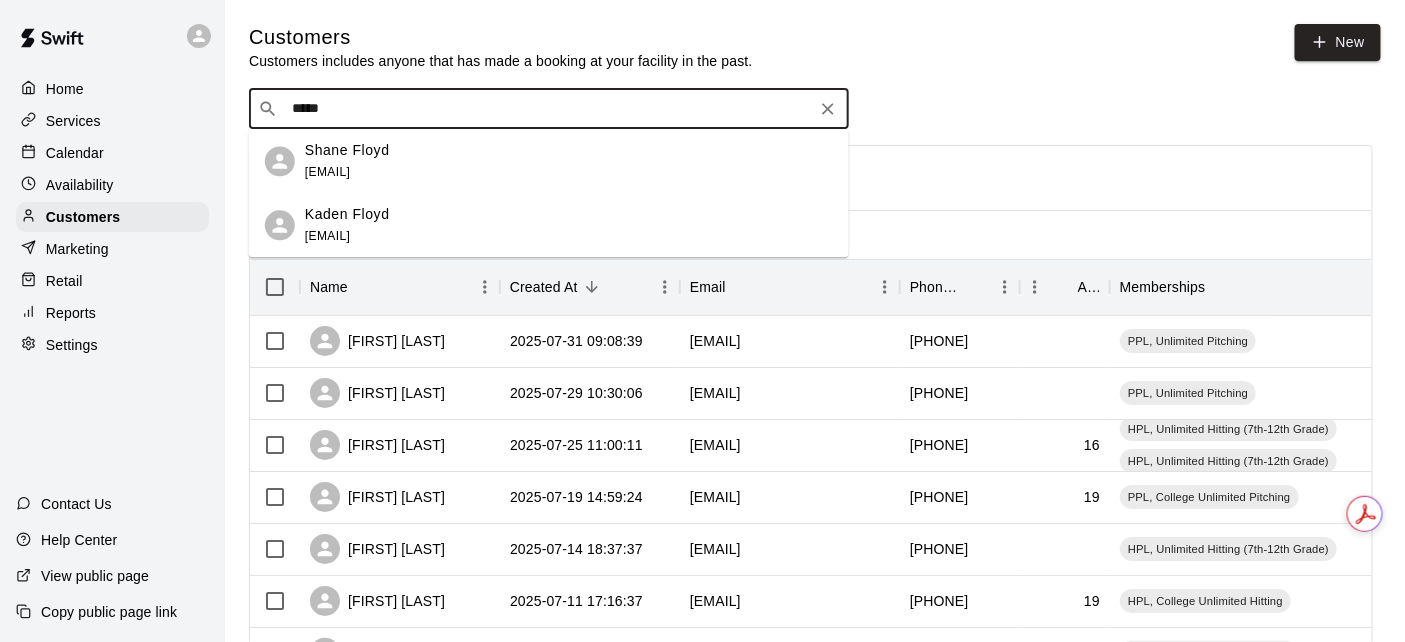 click on "Shane Floyd hshaneyf@aol.com" at bounding box center [569, 161] 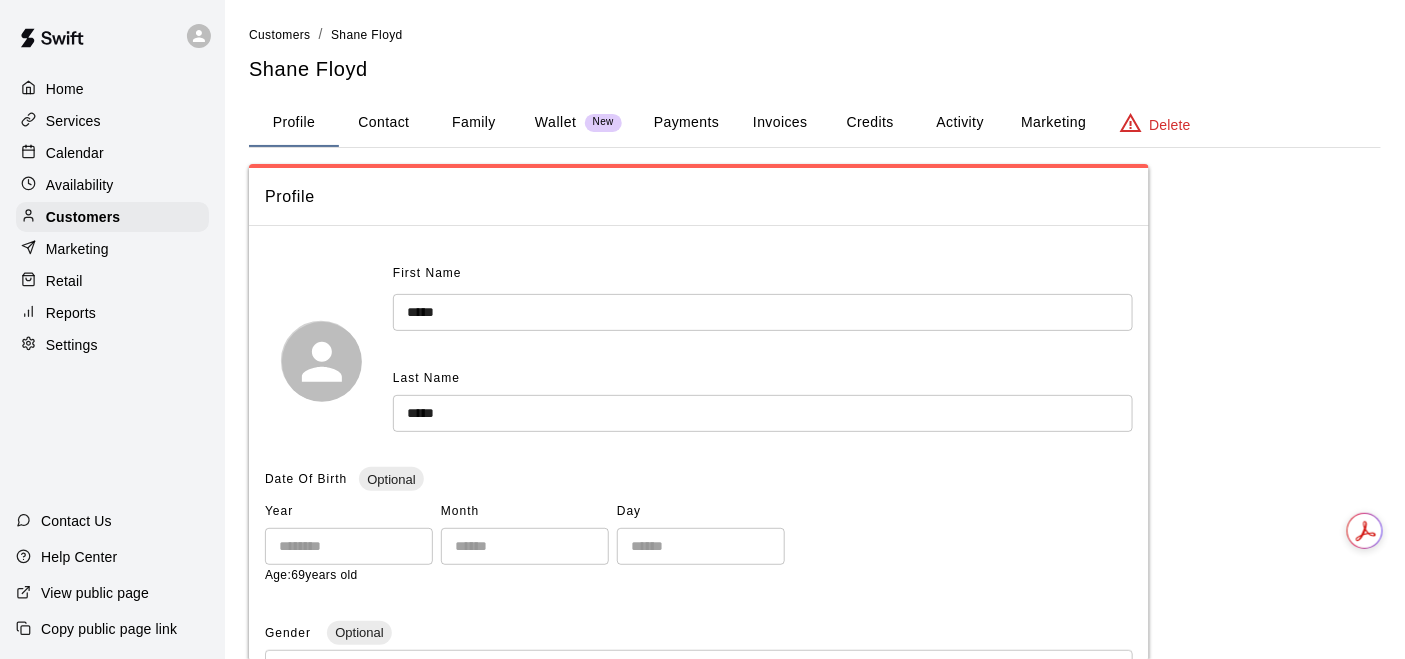 click on "Family" at bounding box center [474, 123] 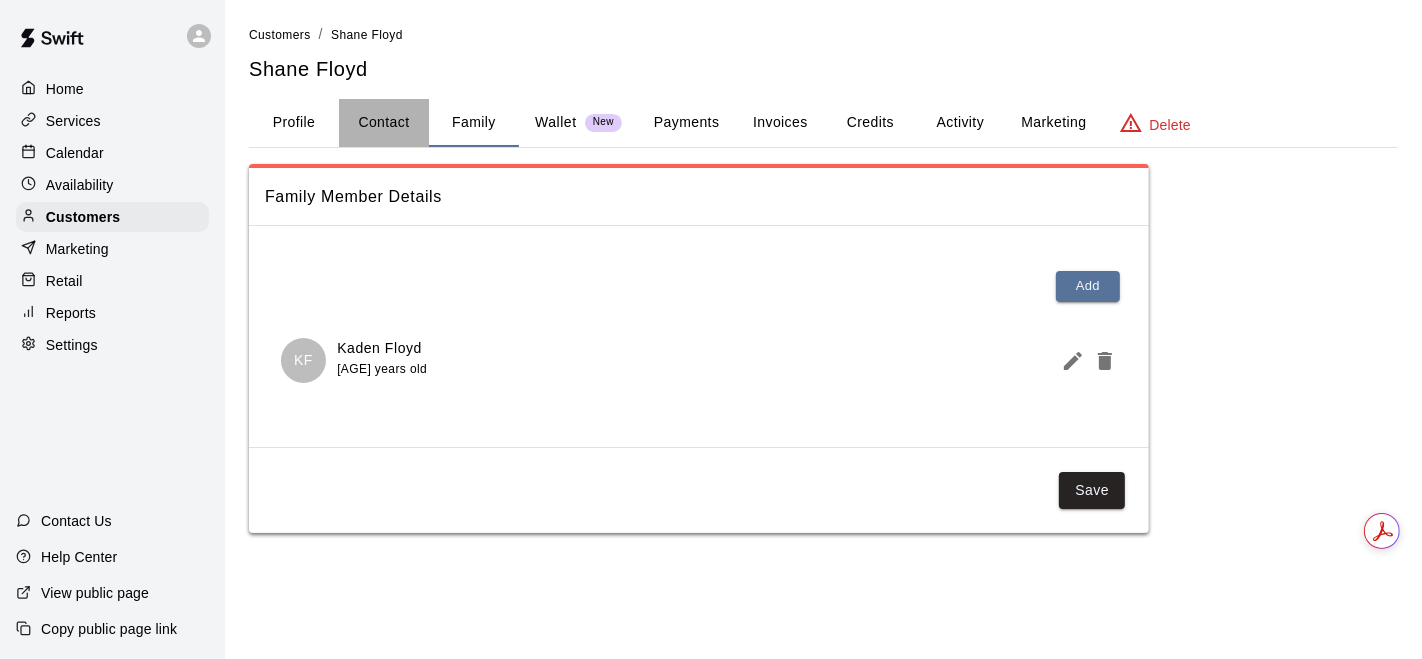 click on "Contact" at bounding box center [384, 123] 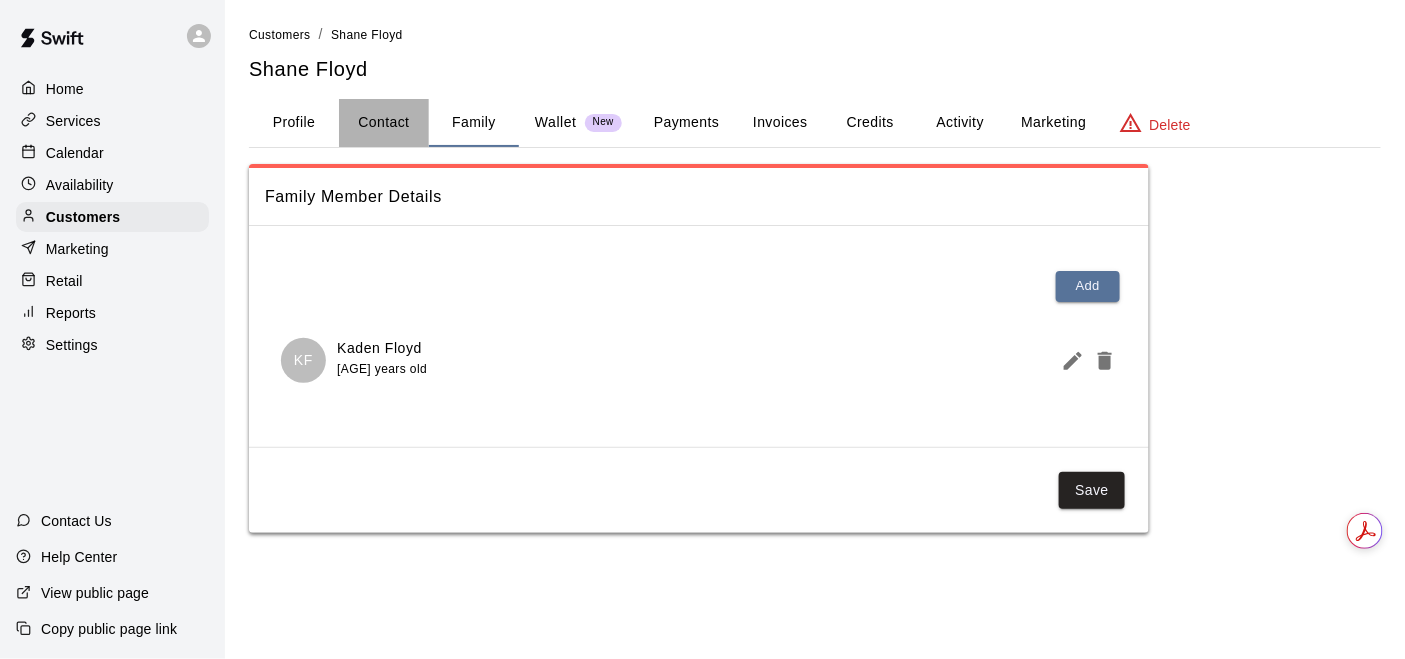 select on "**" 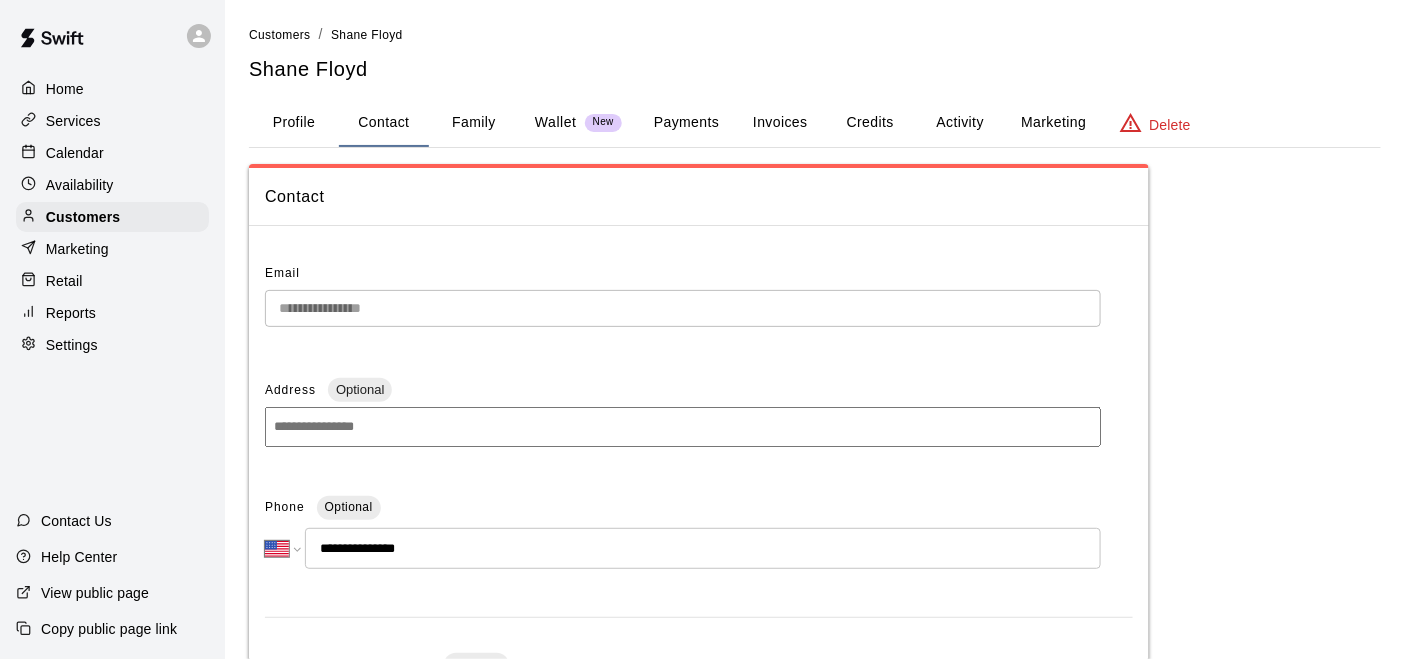 click on "Profile" at bounding box center (294, 123) 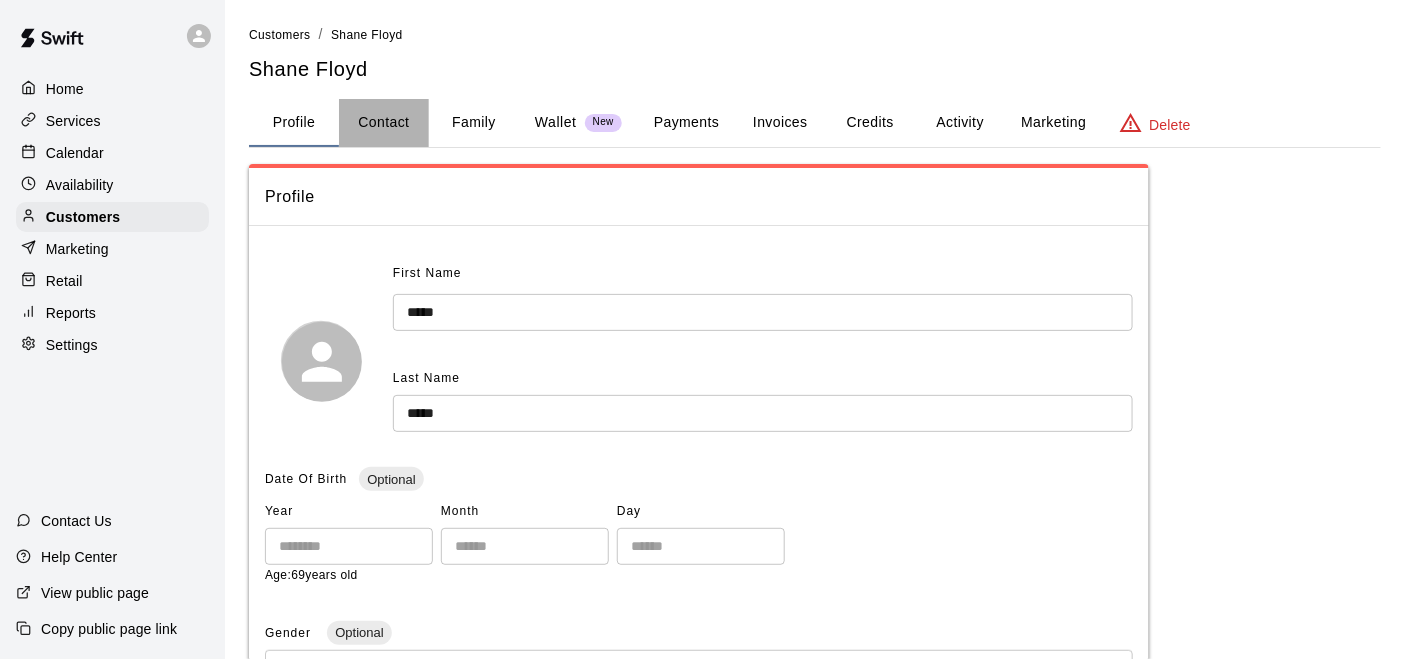 click on "Contact" at bounding box center [384, 123] 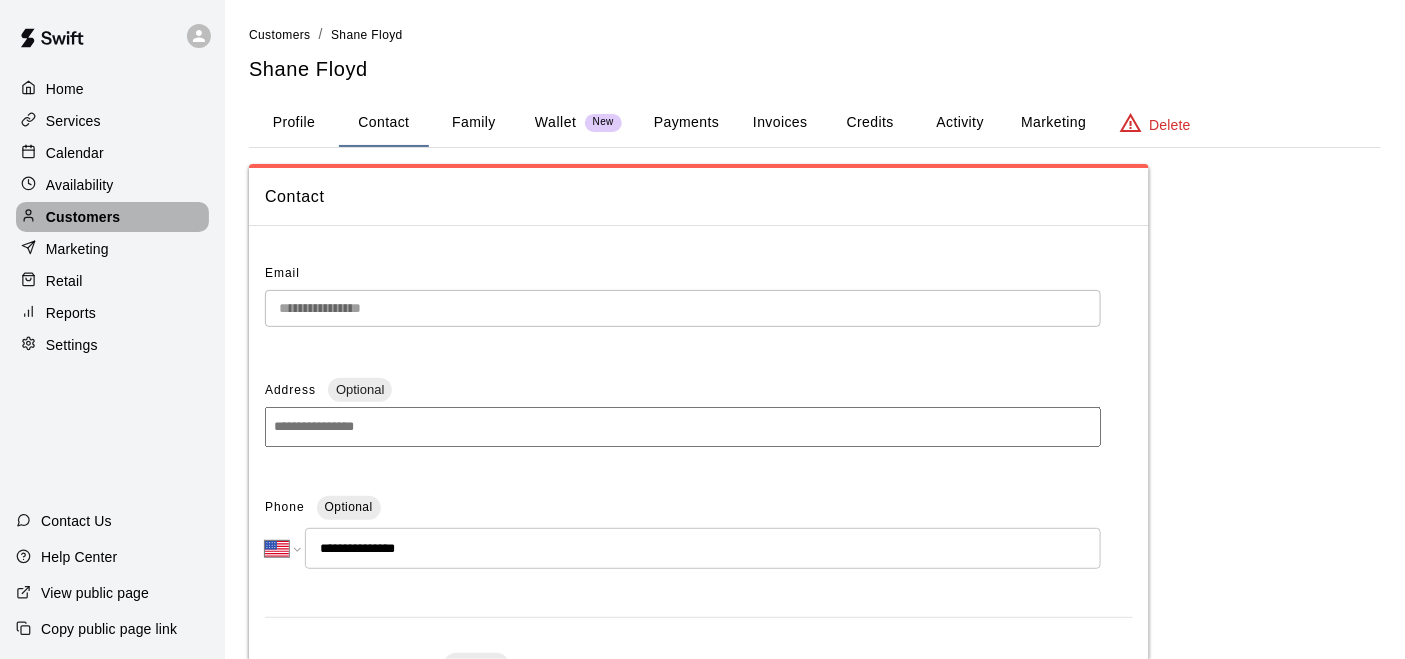 click on "Customers" at bounding box center (83, 217) 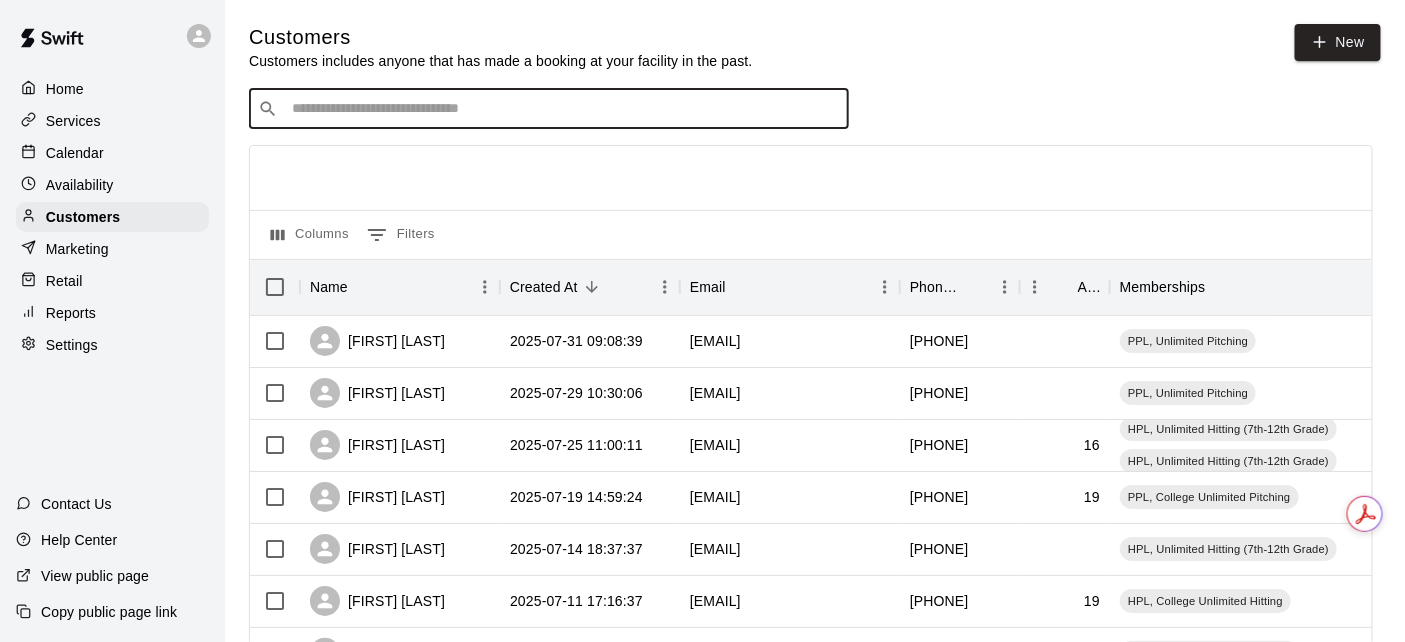 click at bounding box center (563, 109) 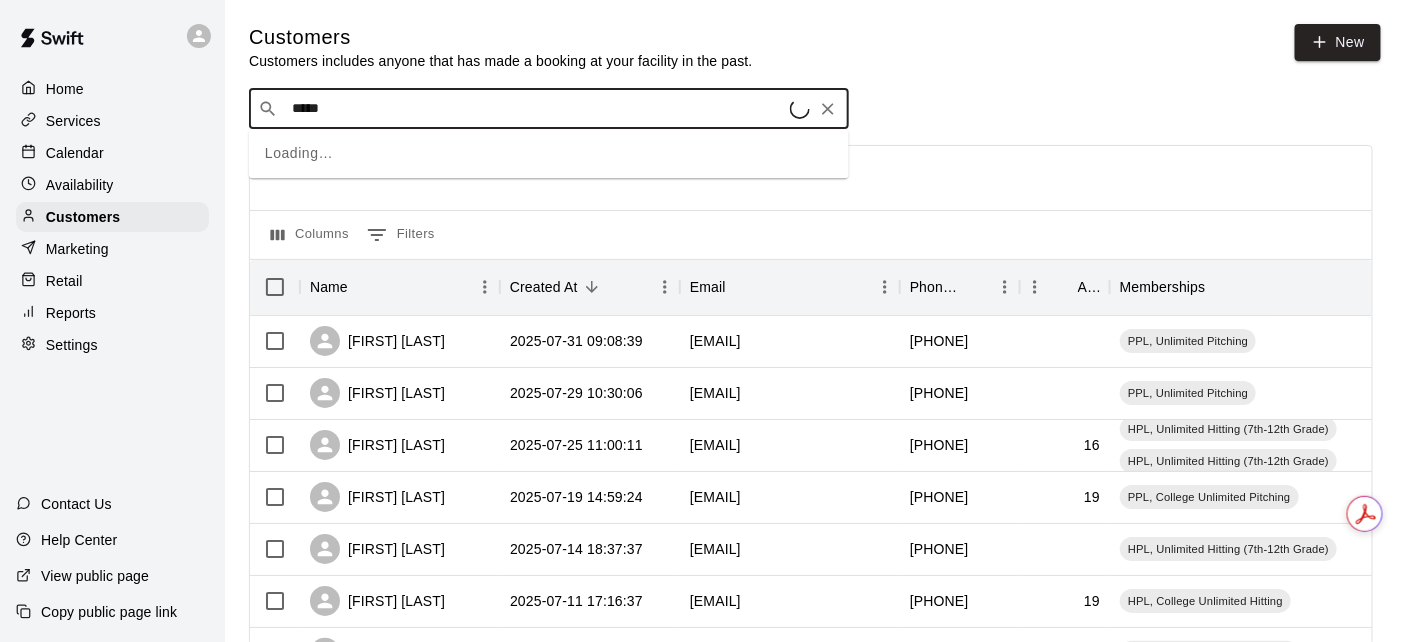 type on "******" 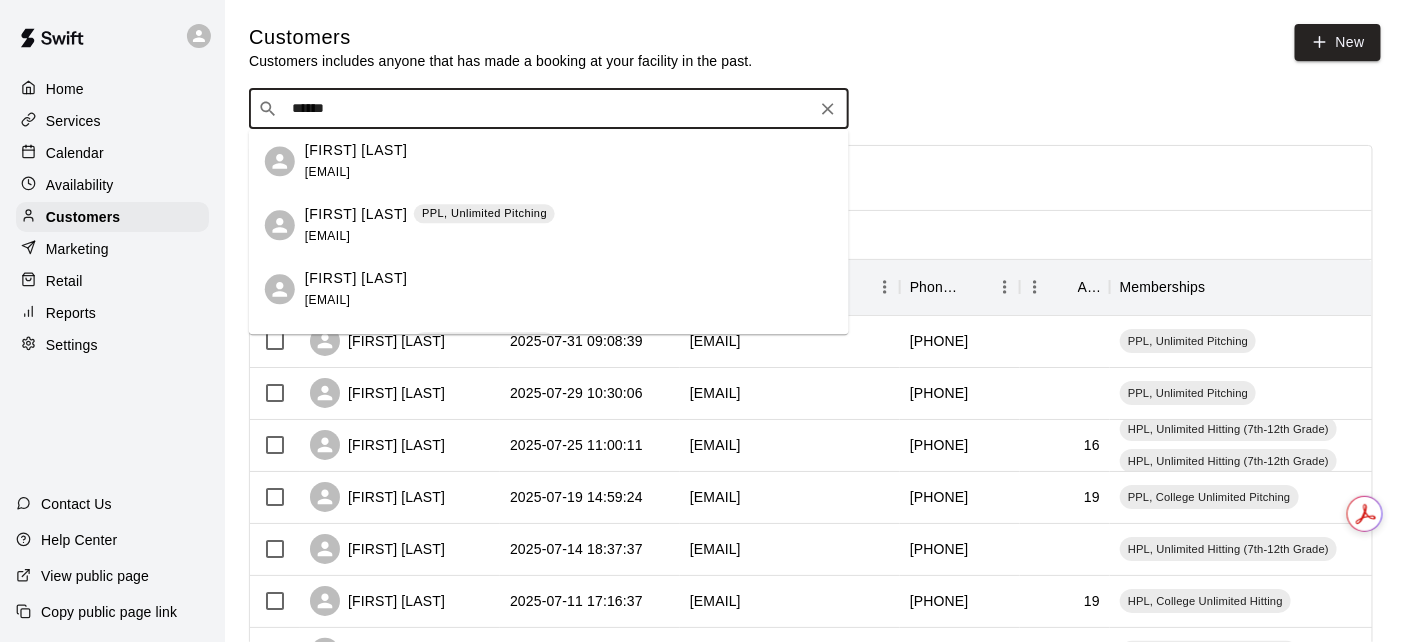click on "Jordan Reeves PPL, Unlimited Pitching jreeves1217@gmail.com" at bounding box center (569, 225) 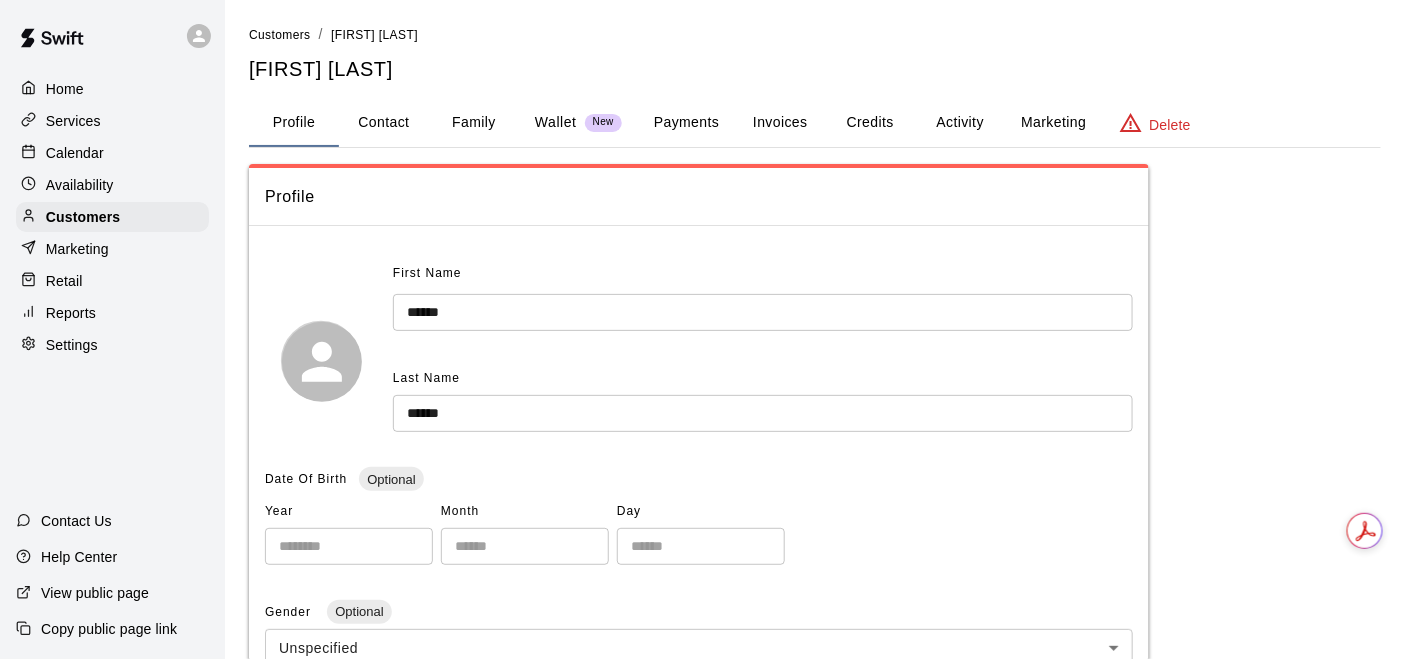 click on "Family" at bounding box center [474, 123] 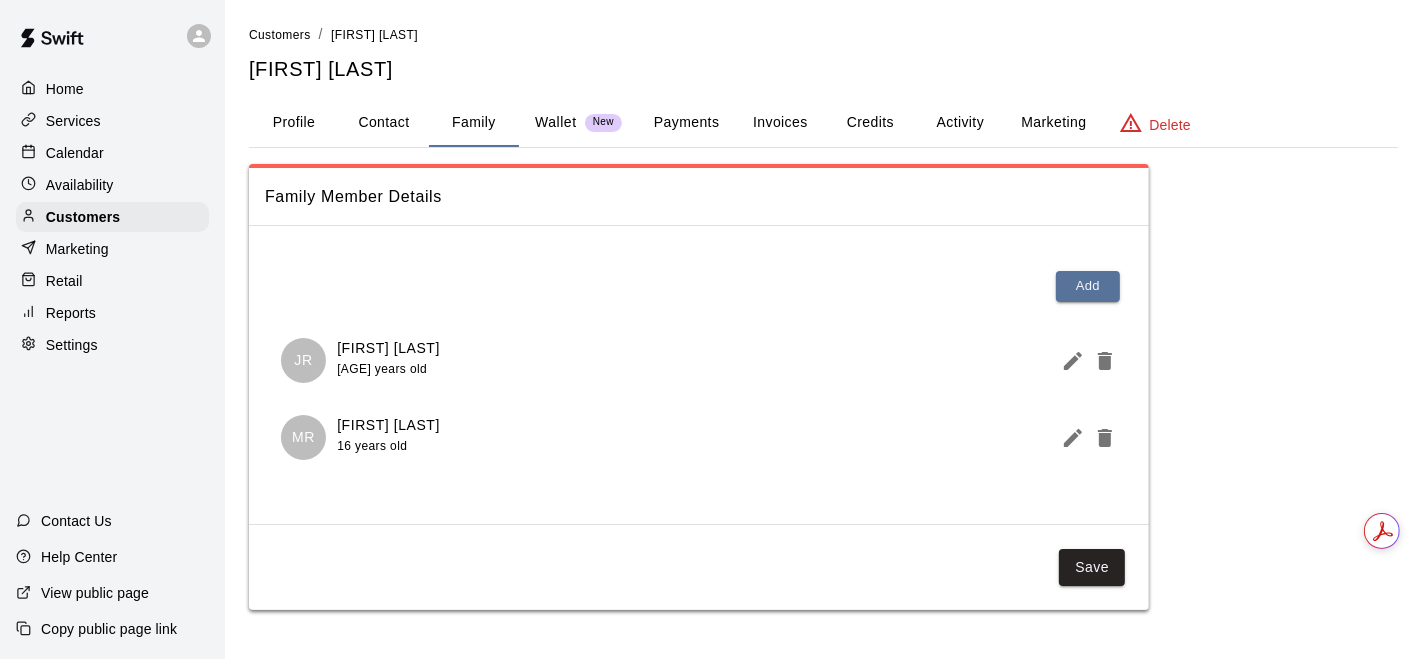 click on "Profile" at bounding box center (294, 123) 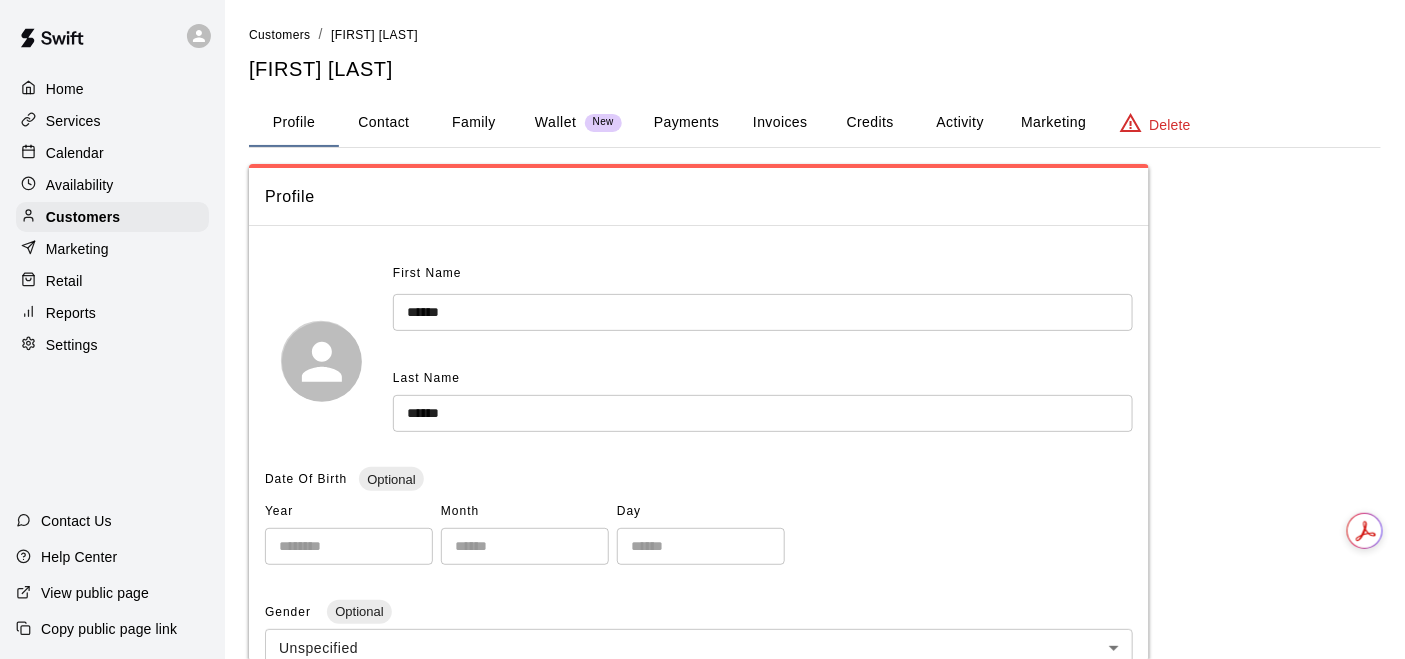 click on "Contact" at bounding box center [384, 123] 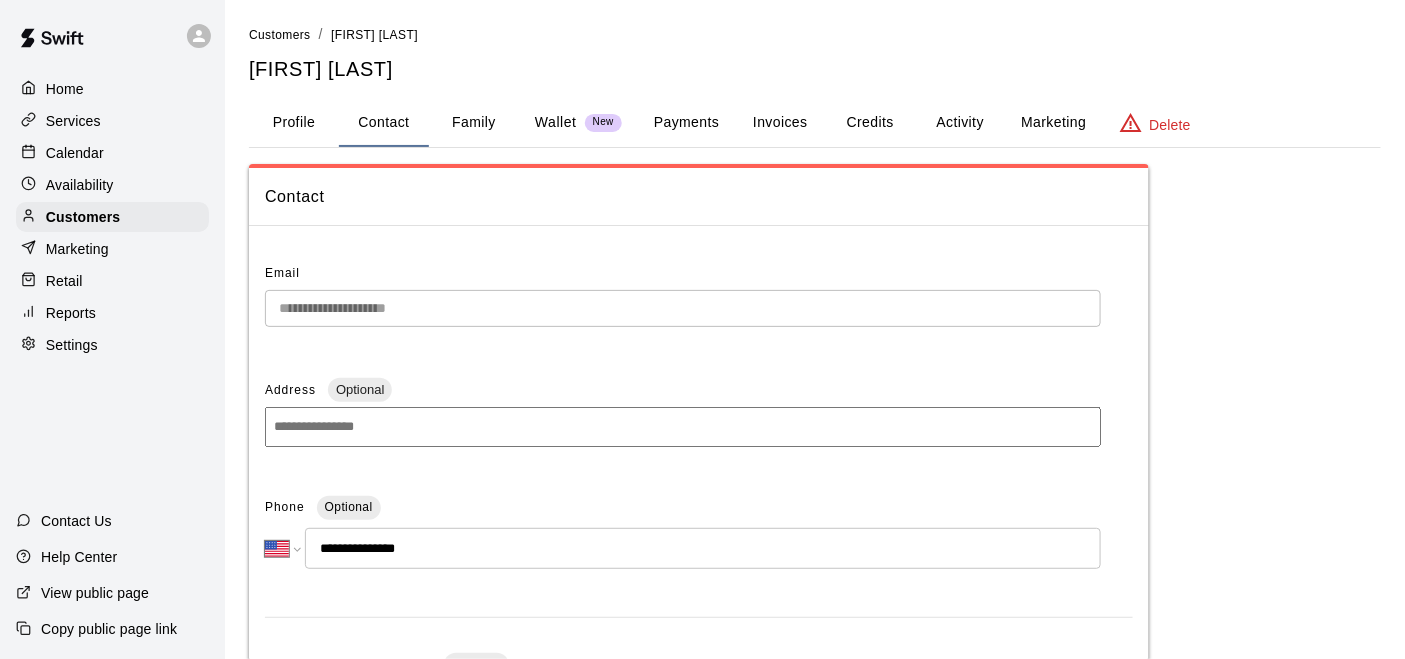 click on "Family" at bounding box center (474, 123) 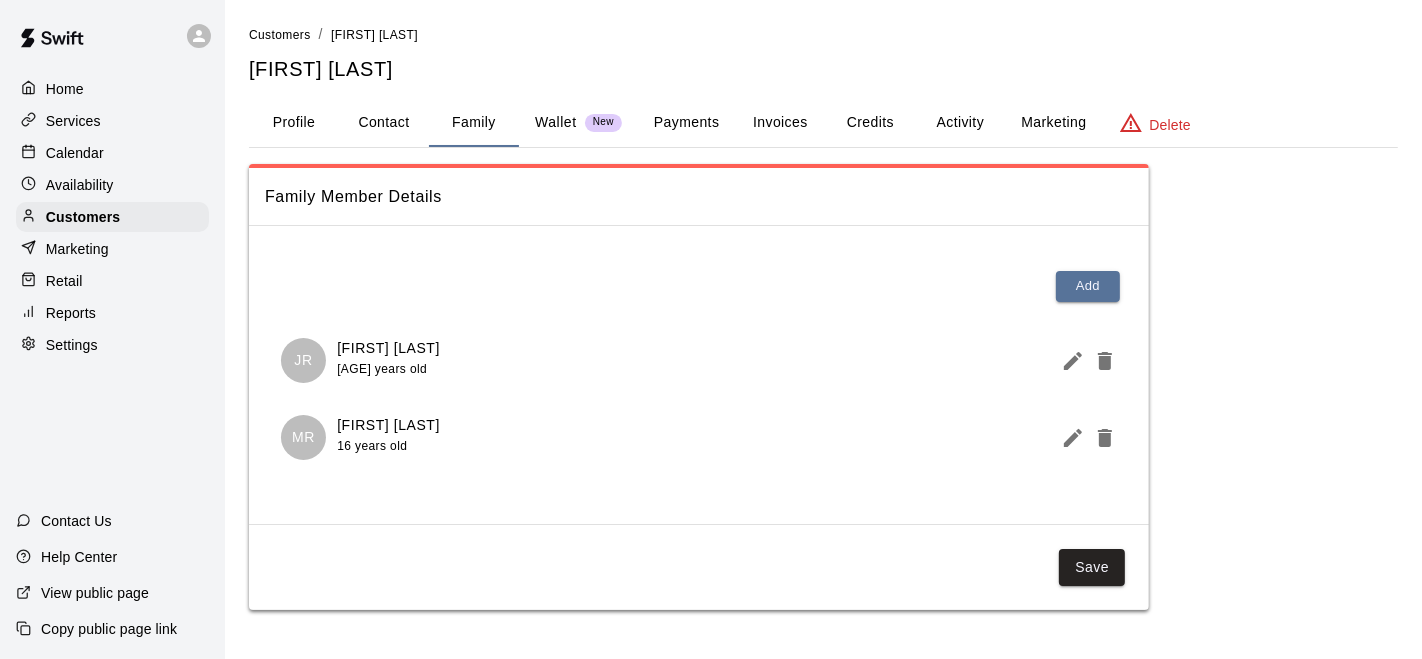 click on "Profile" at bounding box center [294, 123] 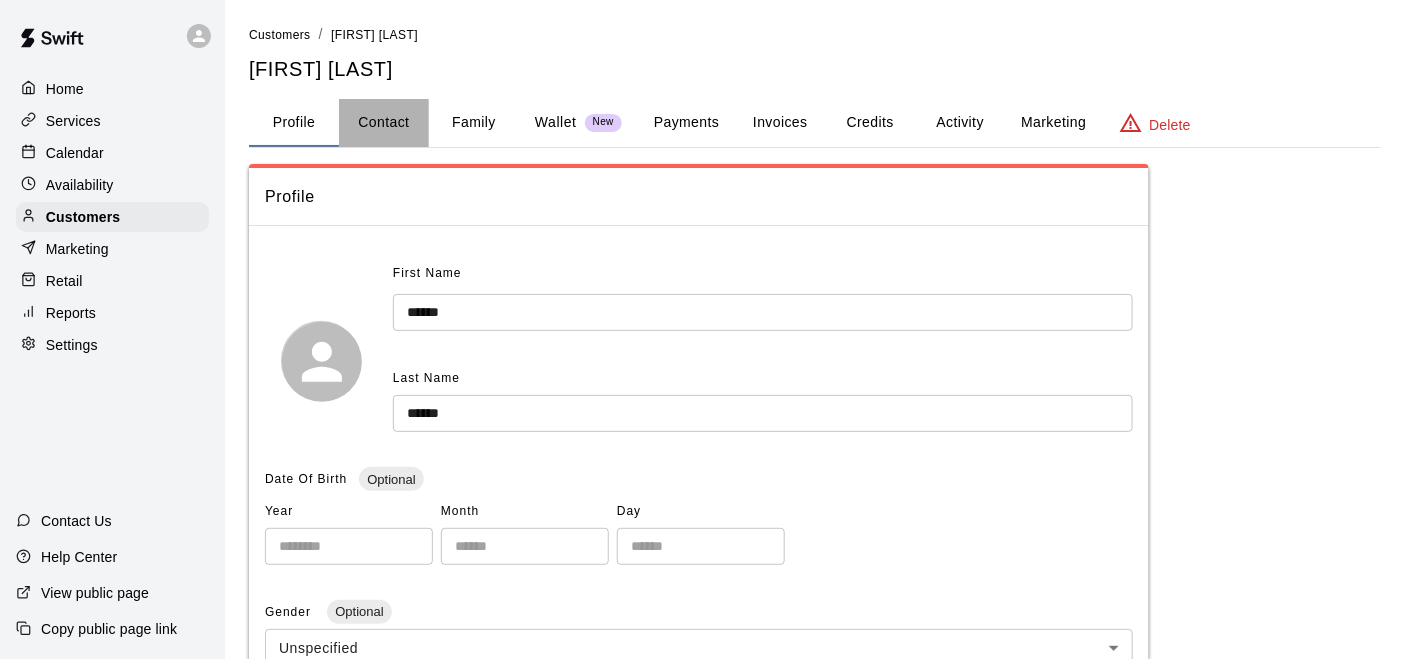 click on "Contact" at bounding box center (384, 123) 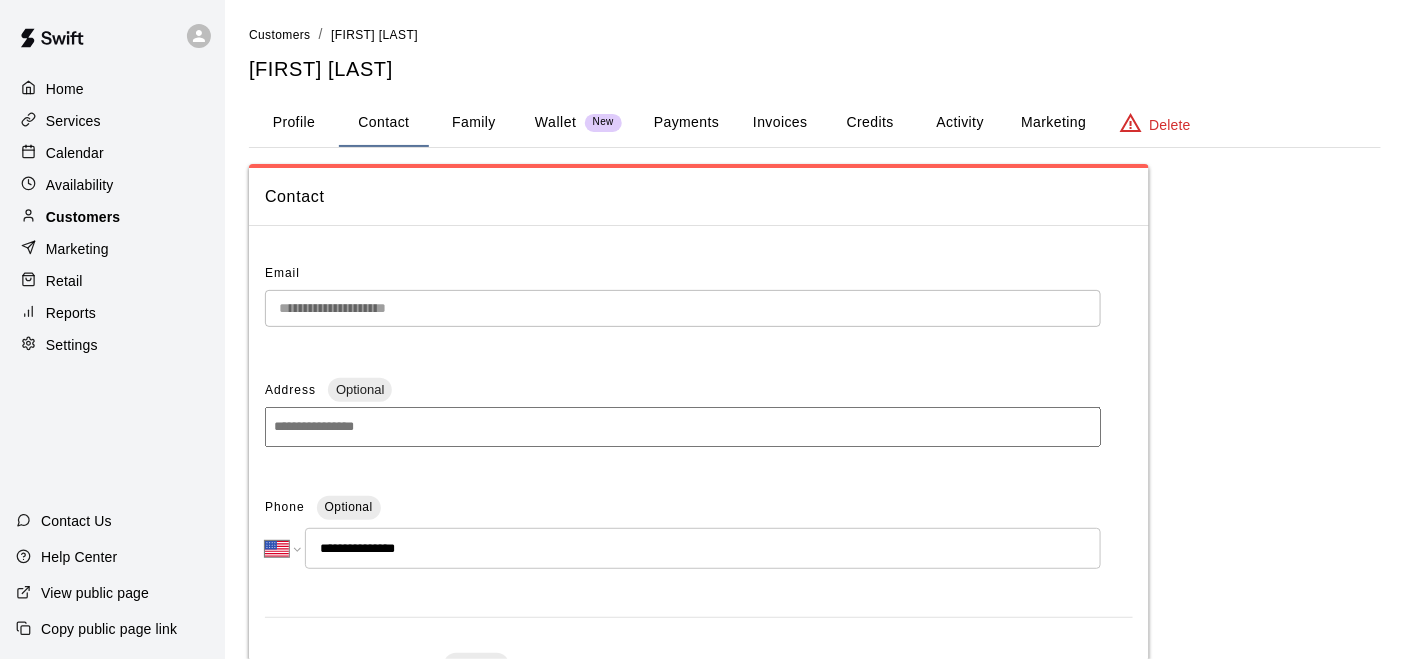 click on "Customers" at bounding box center (83, 217) 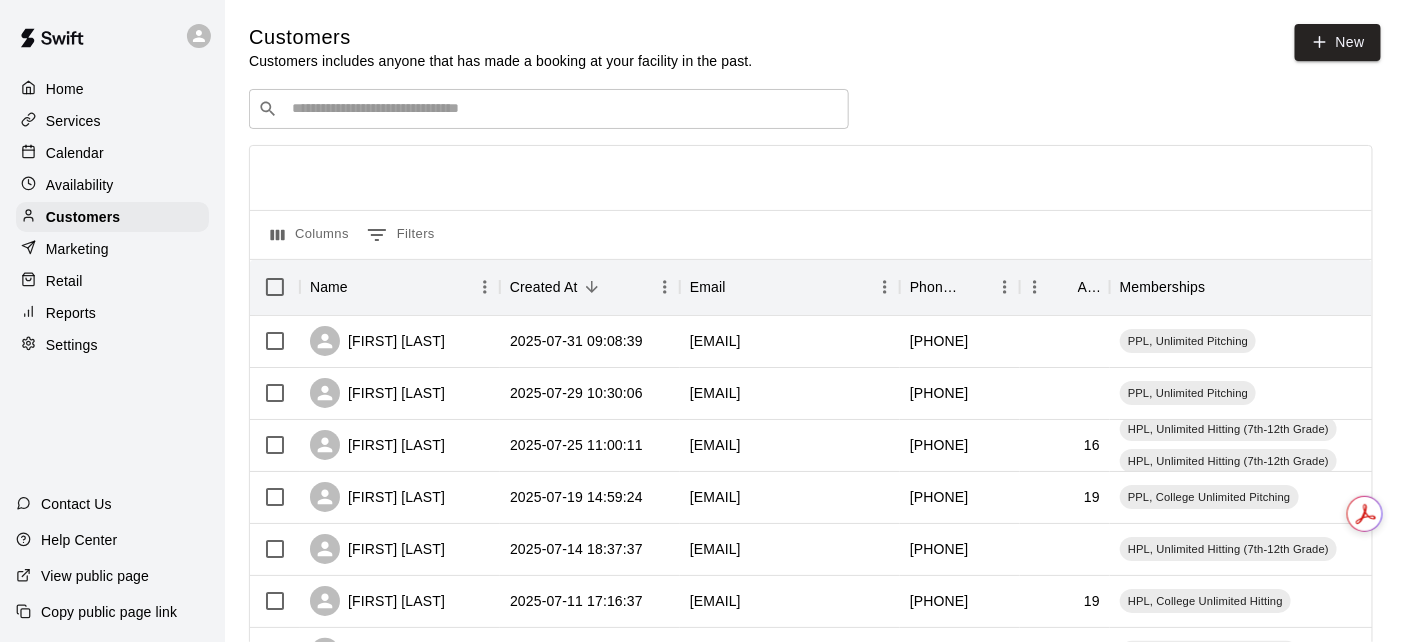 click on "​ ​" at bounding box center (549, 109) 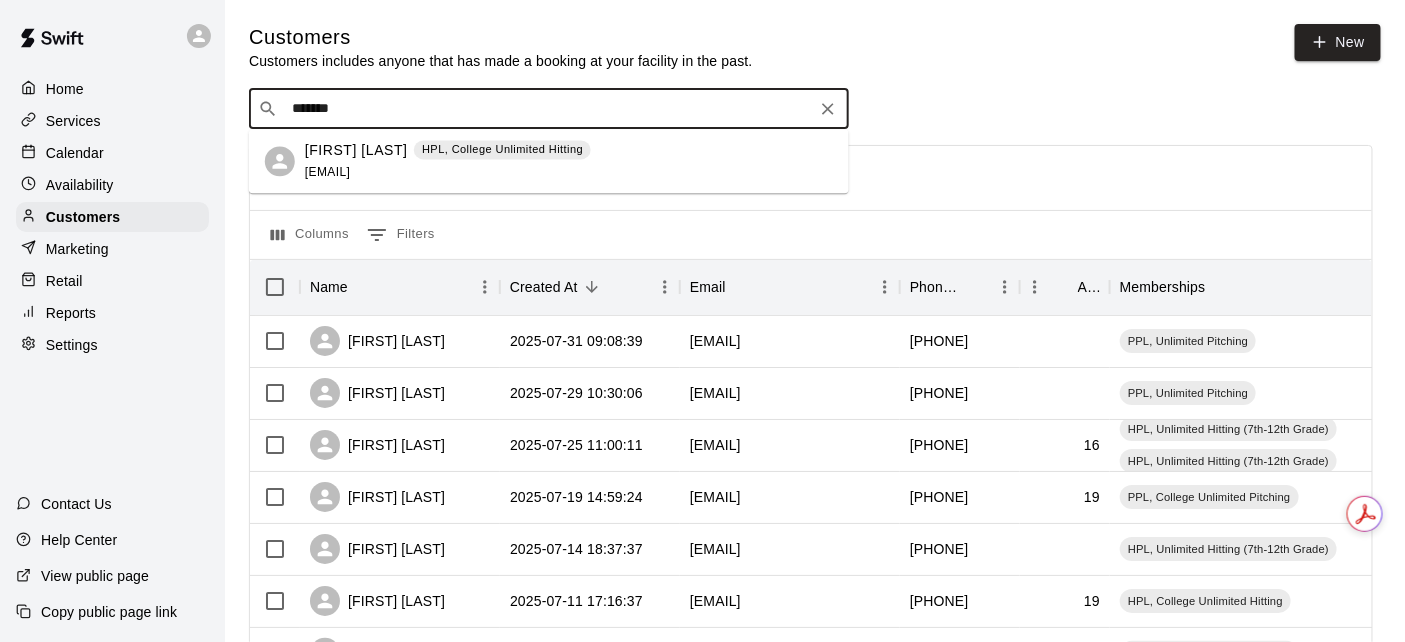type on "*******" 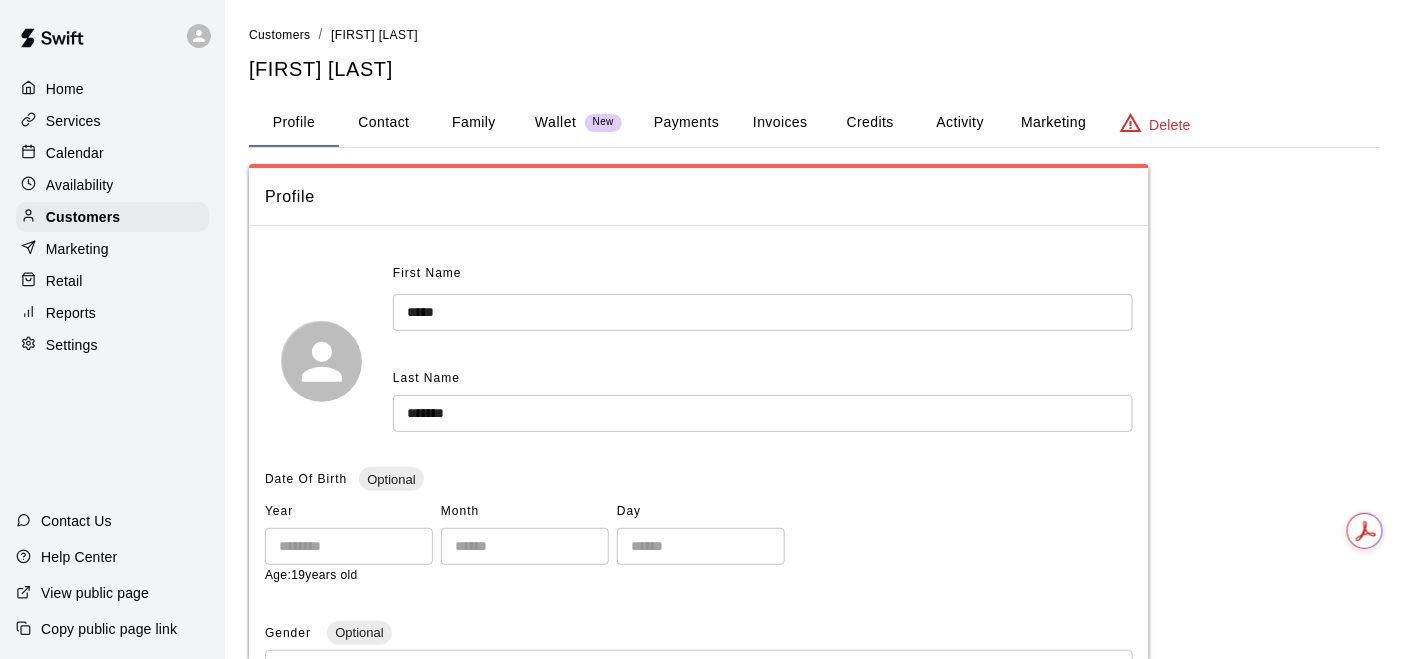 click on "Family" at bounding box center [474, 123] 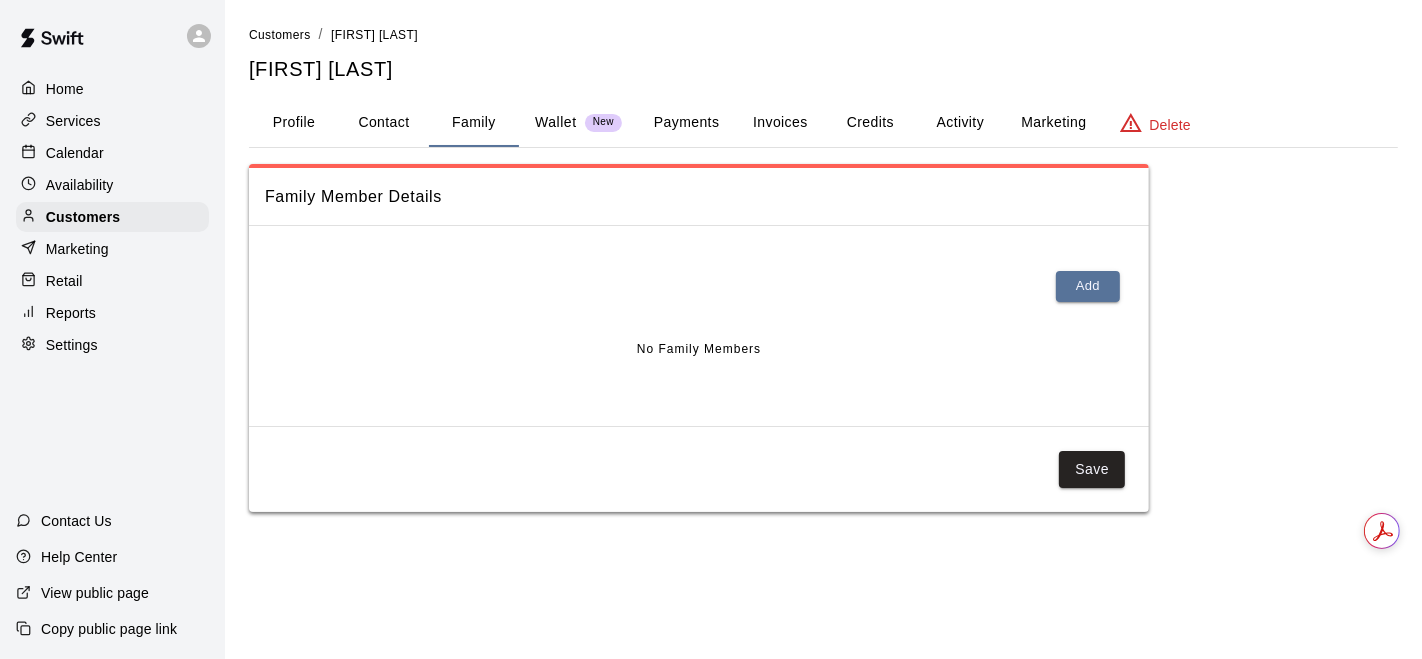 click on "Contact" at bounding box center (384, 123) 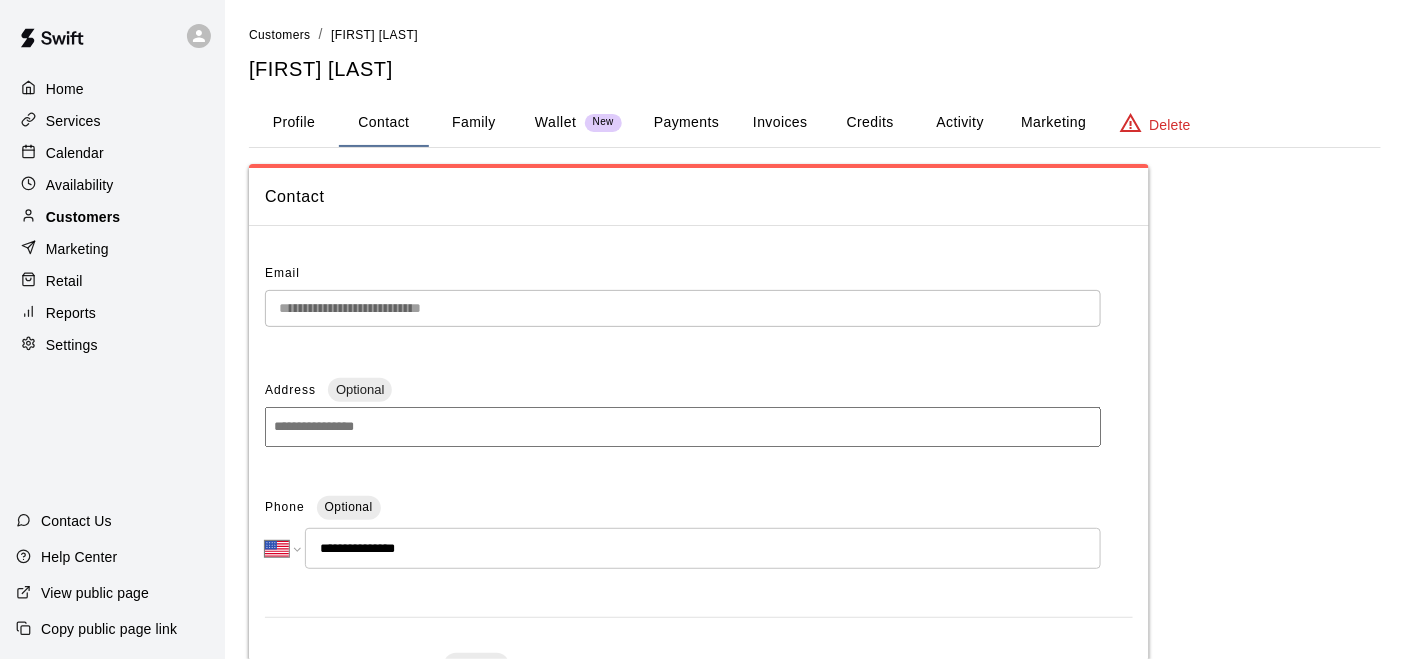 click on "Customers" at bounding box center (83, 217) 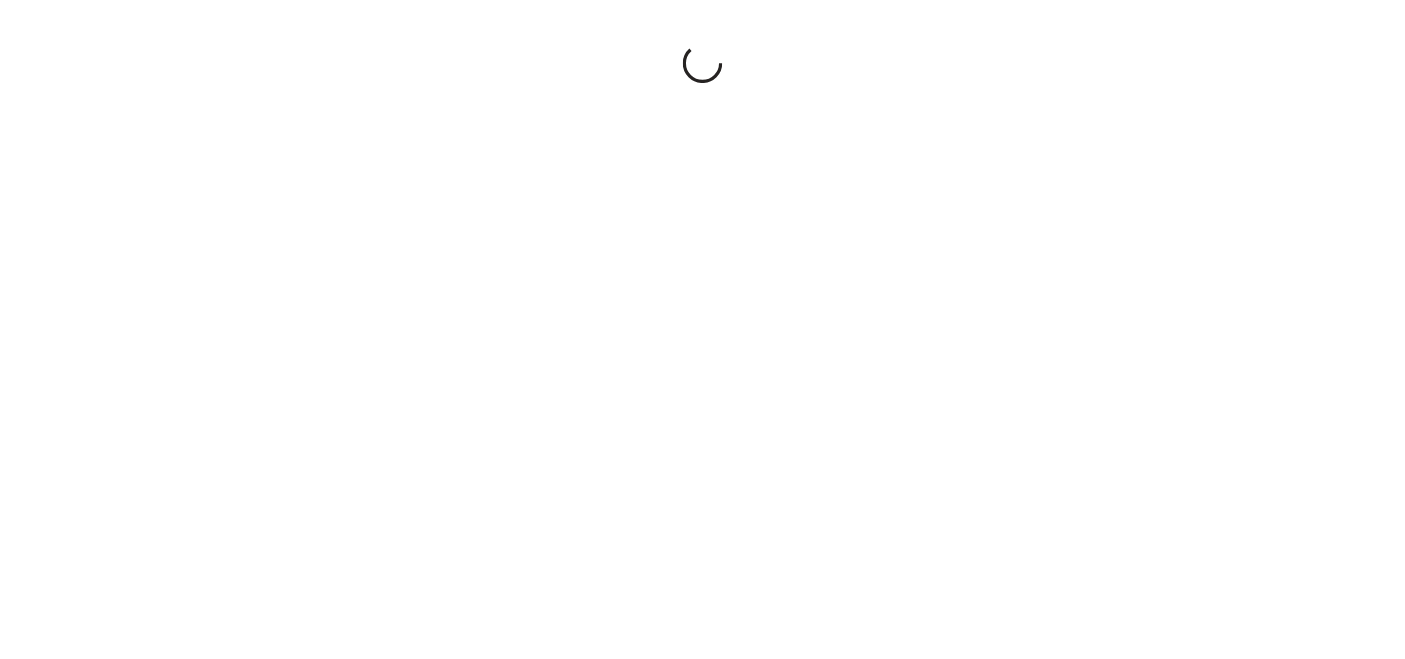 scroll, scrollTop: 0, scrollLeft: 0, axis: both 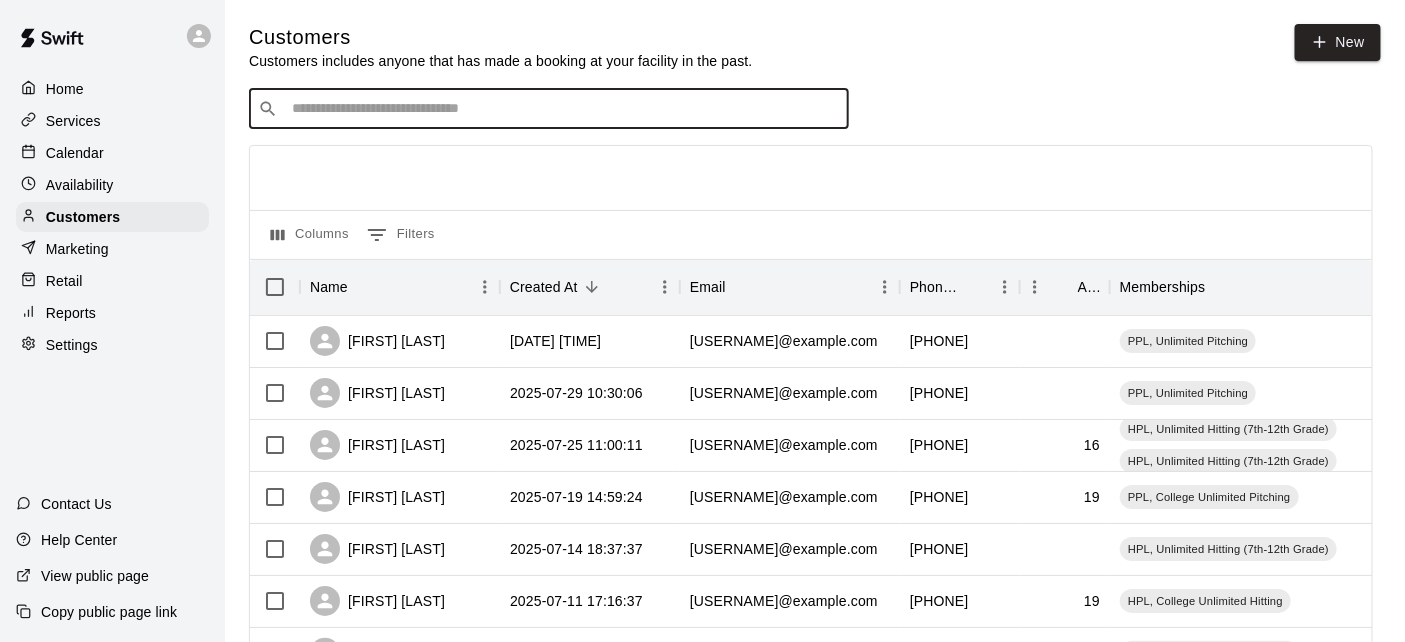 click at bounding box center (563, 109) 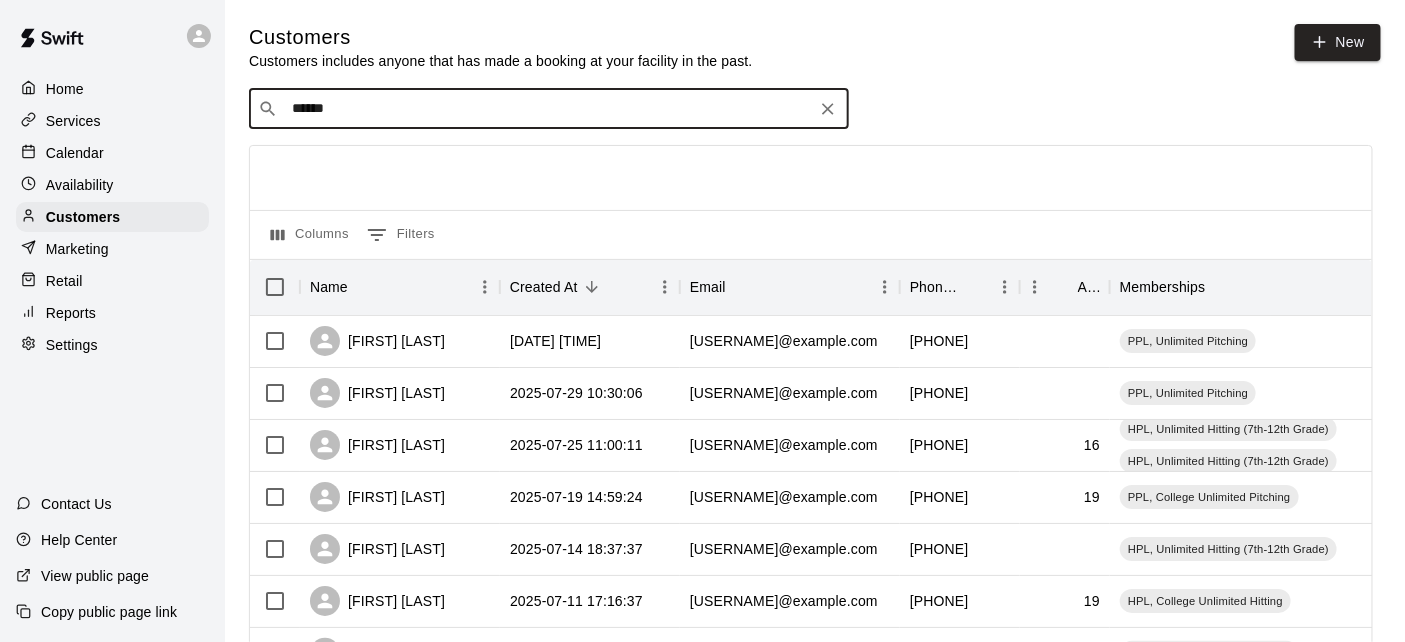 type on "******" 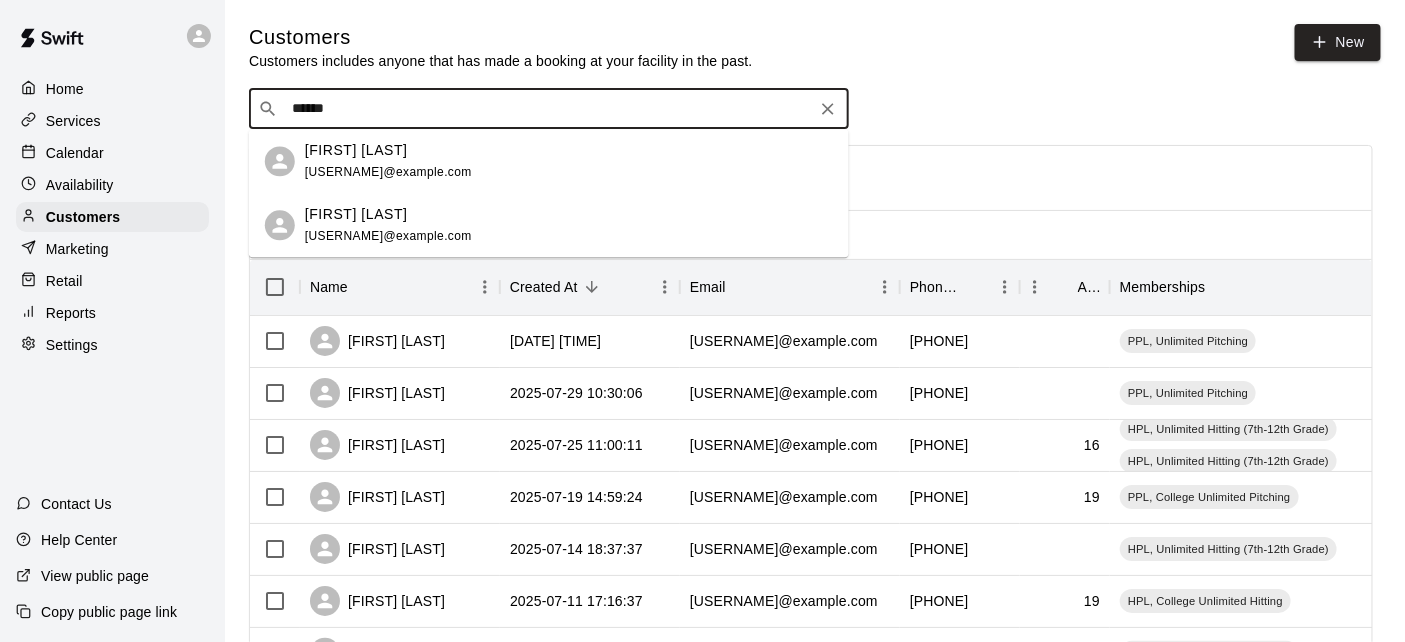 click on "Andrew Bucher andrewjbucherjr@gmail.com" at bounding box center (569, 161) 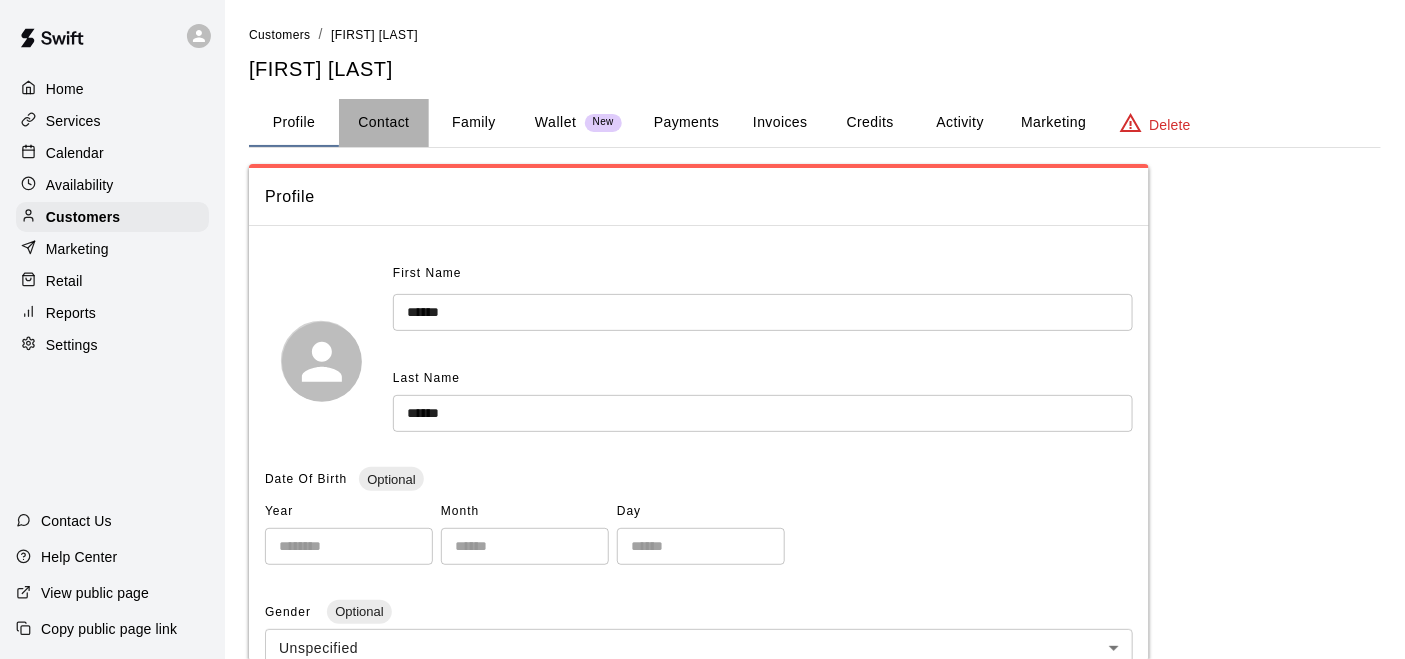 click on "Contact" at bounding box center (384, 123) 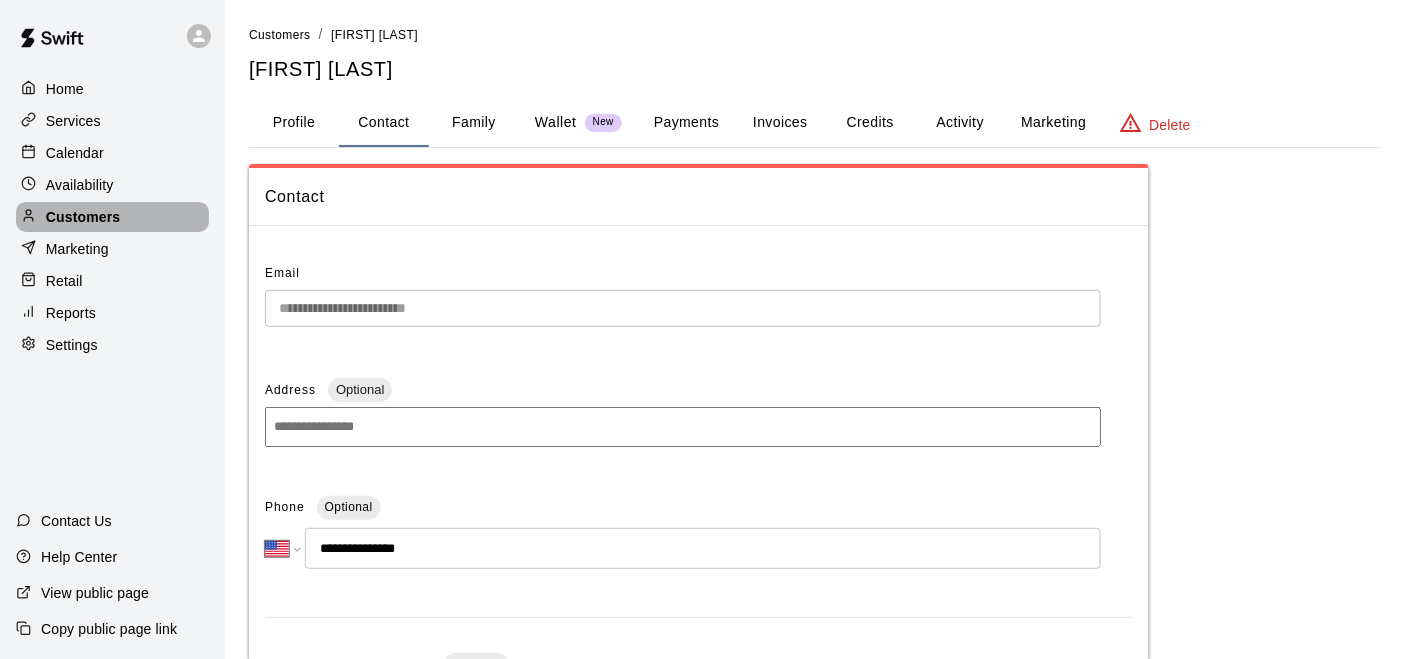 click on "Customers" at bounding box center (83, 217) 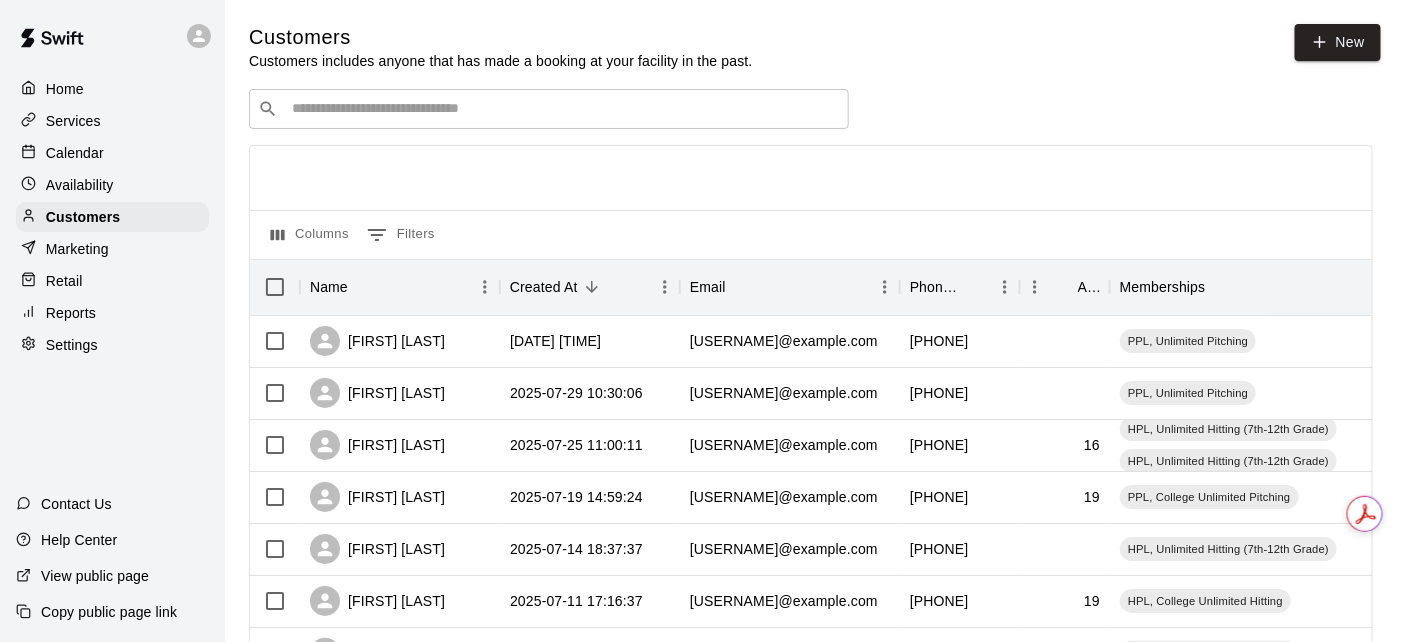 click at bounding box center (563, 109) 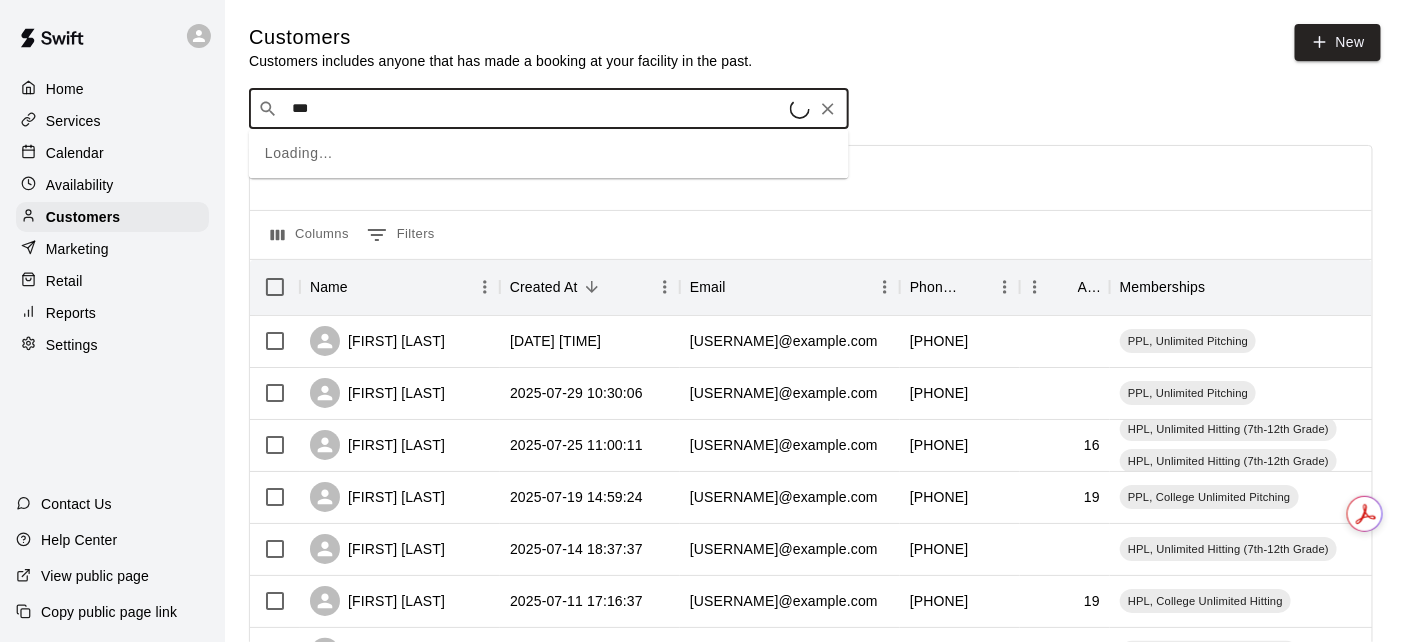 type on "****" 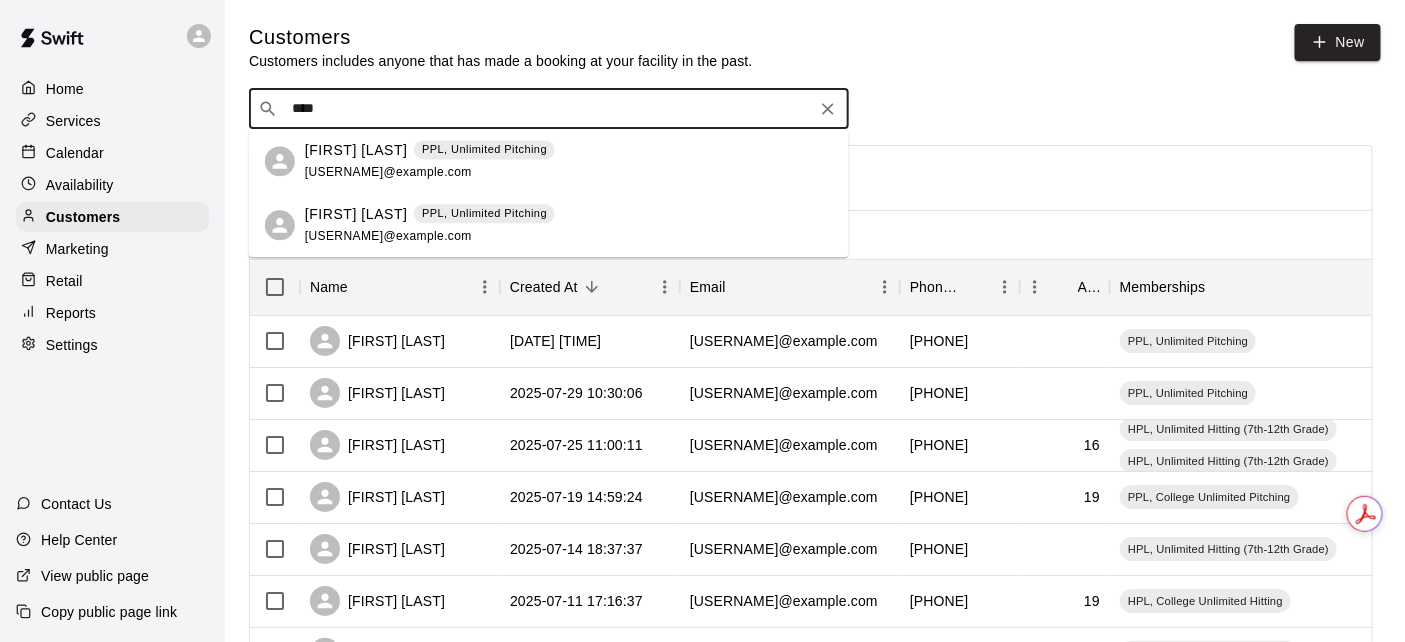 click on "Joe Horsman" at bounding box center (356, 150) 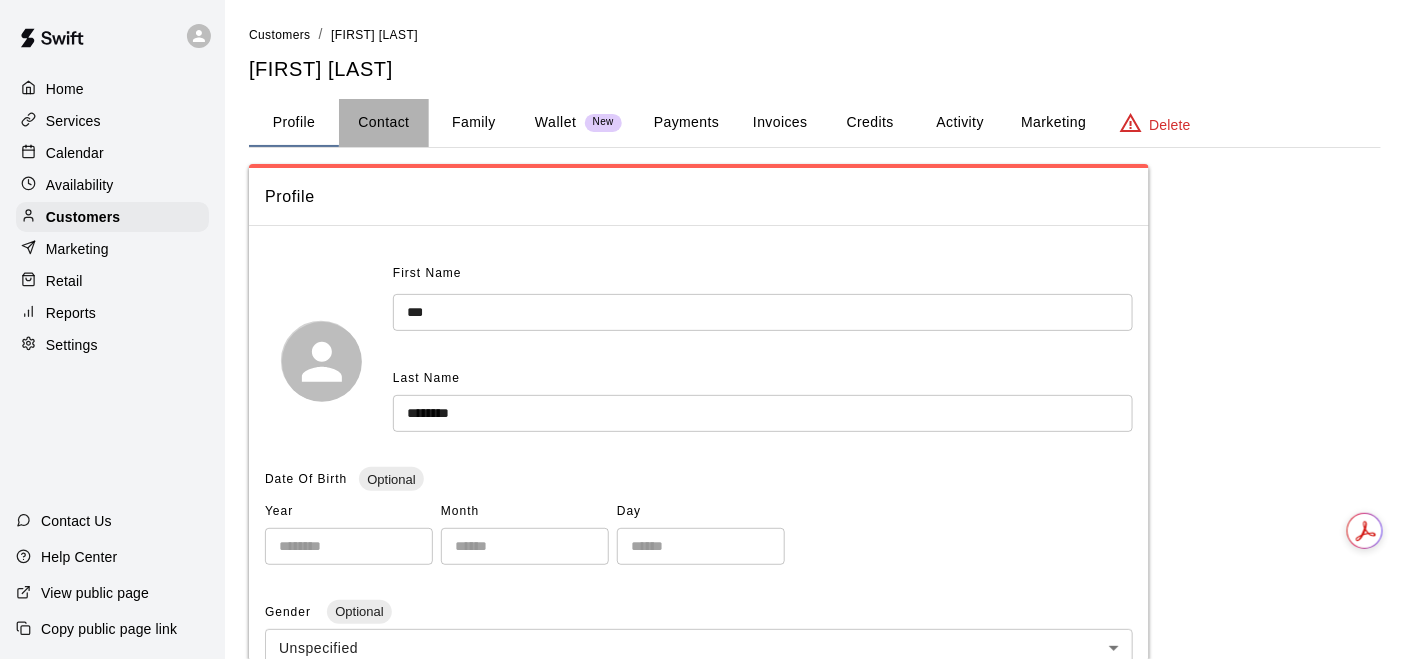 click on "Contact" at bounding box center [384, 123] 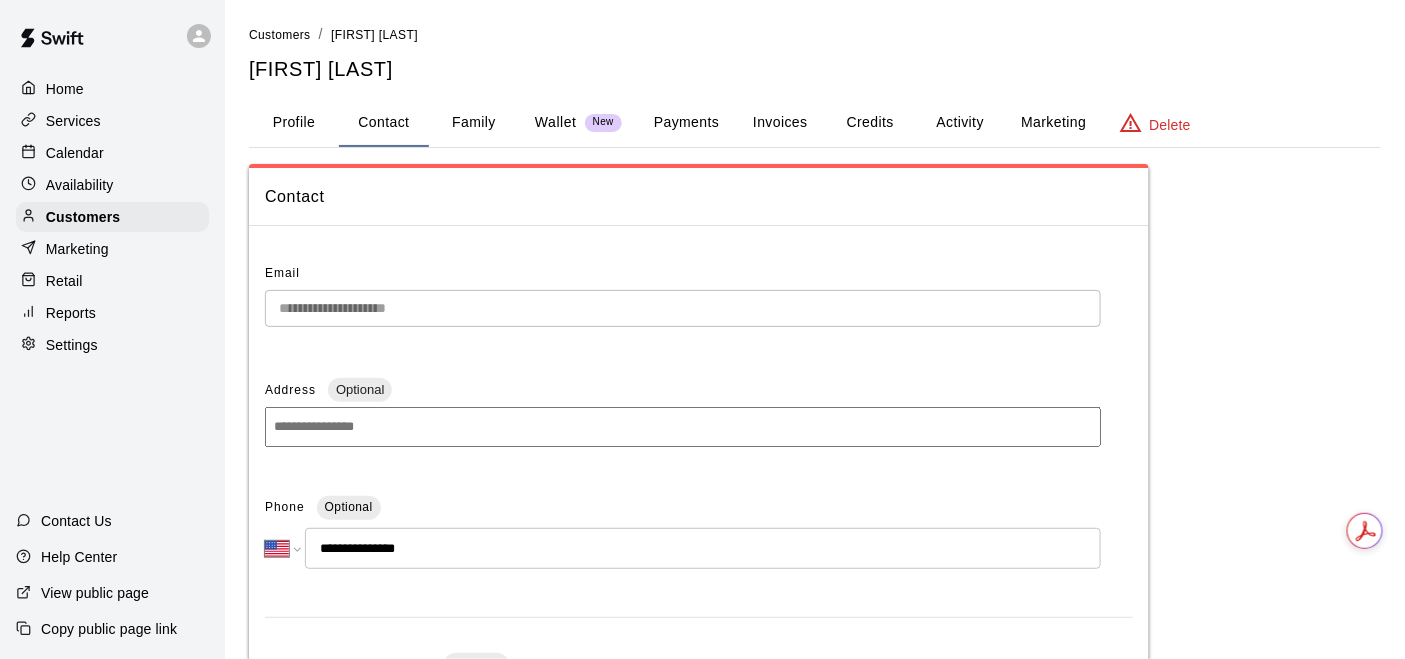 click on "Family" at bounding box center (474, 123) 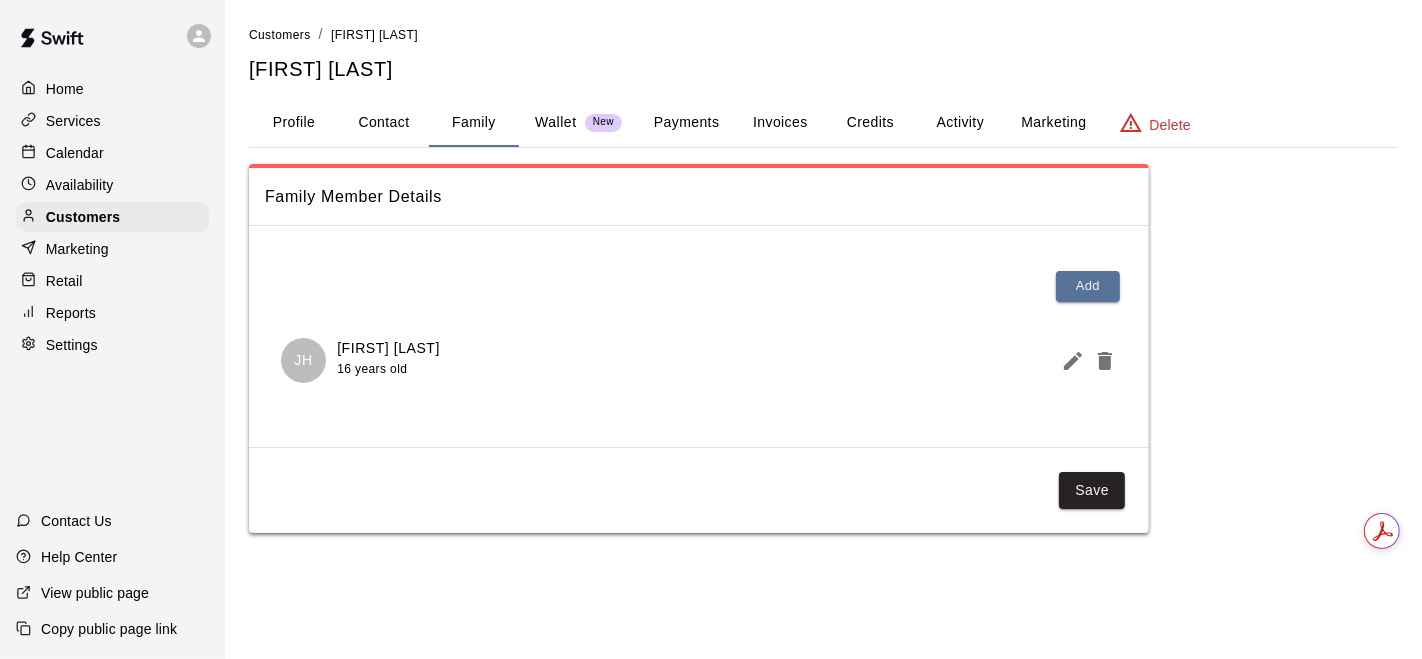 click on "Profile" at bounding box center [294, 123] 